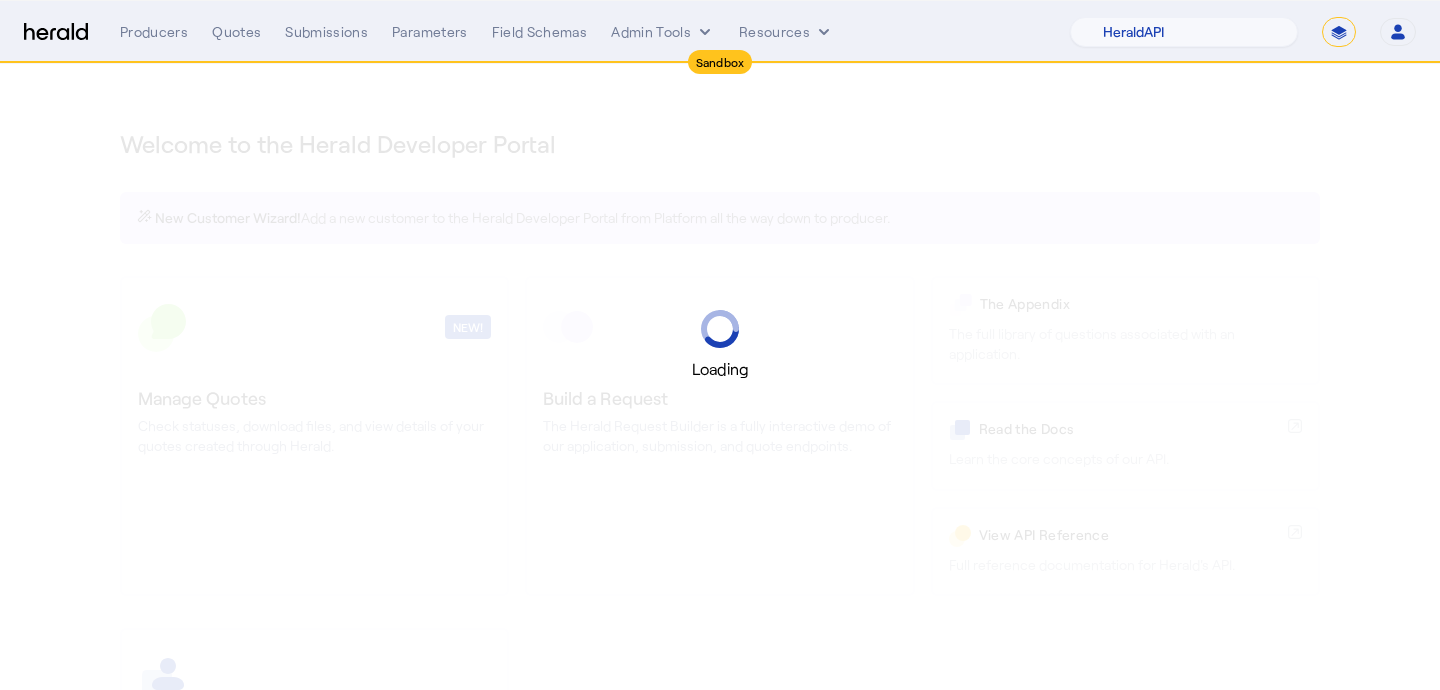 select on "pfm_2v8p_herald_api" 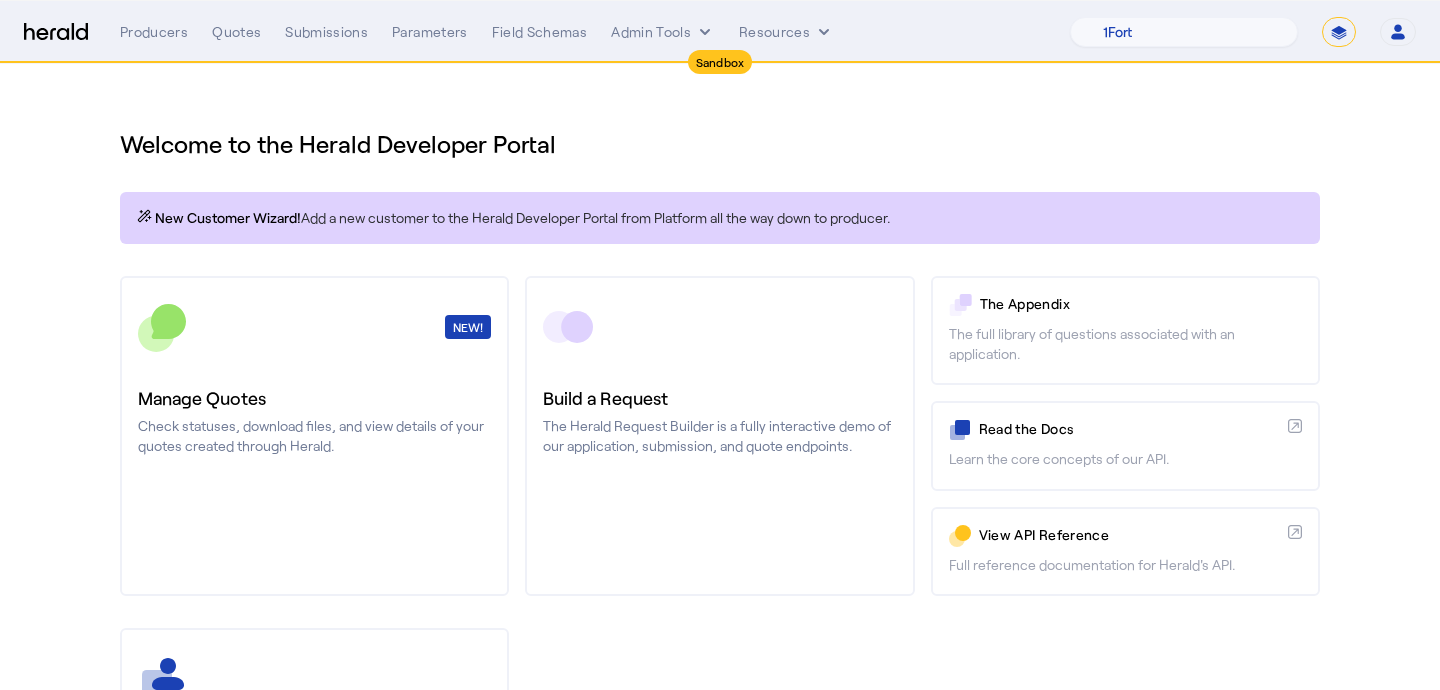 scroll, scrollTop: 0, scrollLeft: 0, axis: both 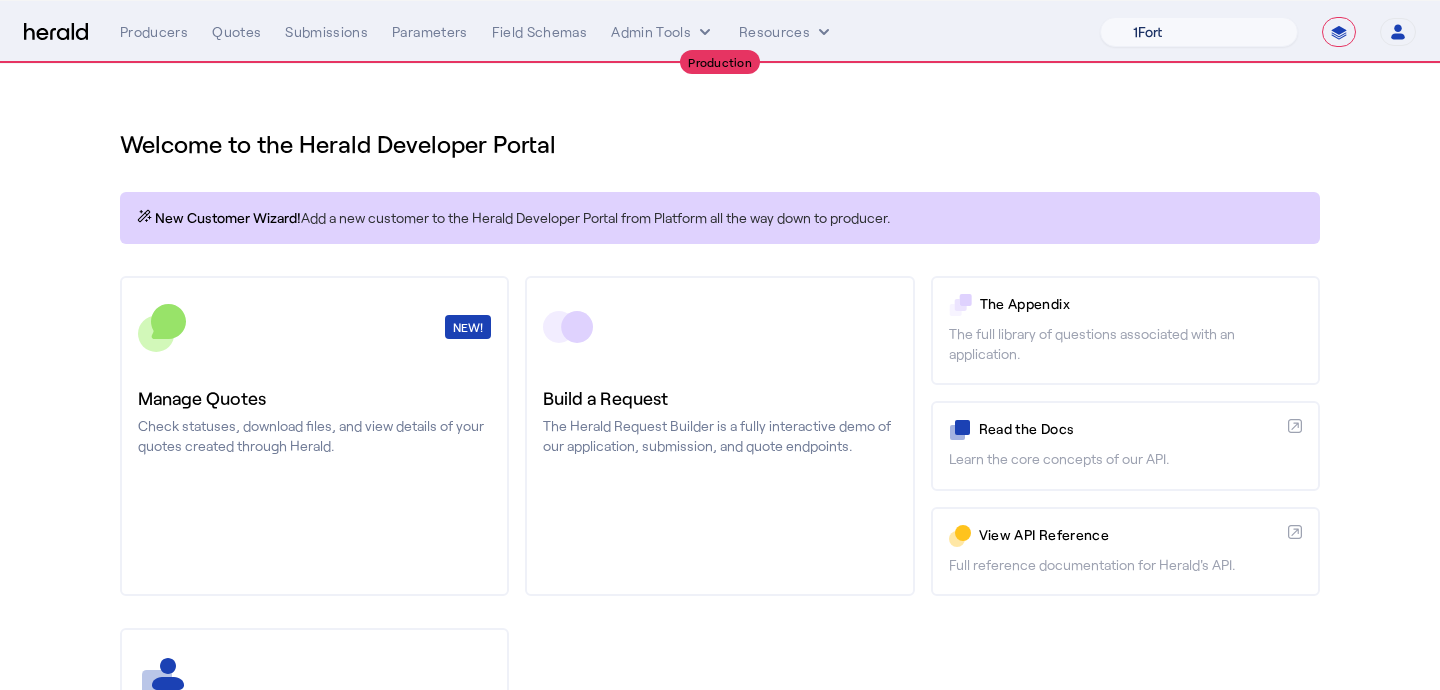 click on "1Fort   Billy   BindHQ   Bunker   CRC   Campus Coverage   Citadel   Fifthwall   Flow Specialty (Capitola)   Founder Shield   Growthmill   HIB Marketplace   HeraldAPI   Layr   Limit   Marsh   QuoteWell   Sayata Labs   Semsee   Stere   USI   Vouch   Zywave" at bounding box center (1199, 32) 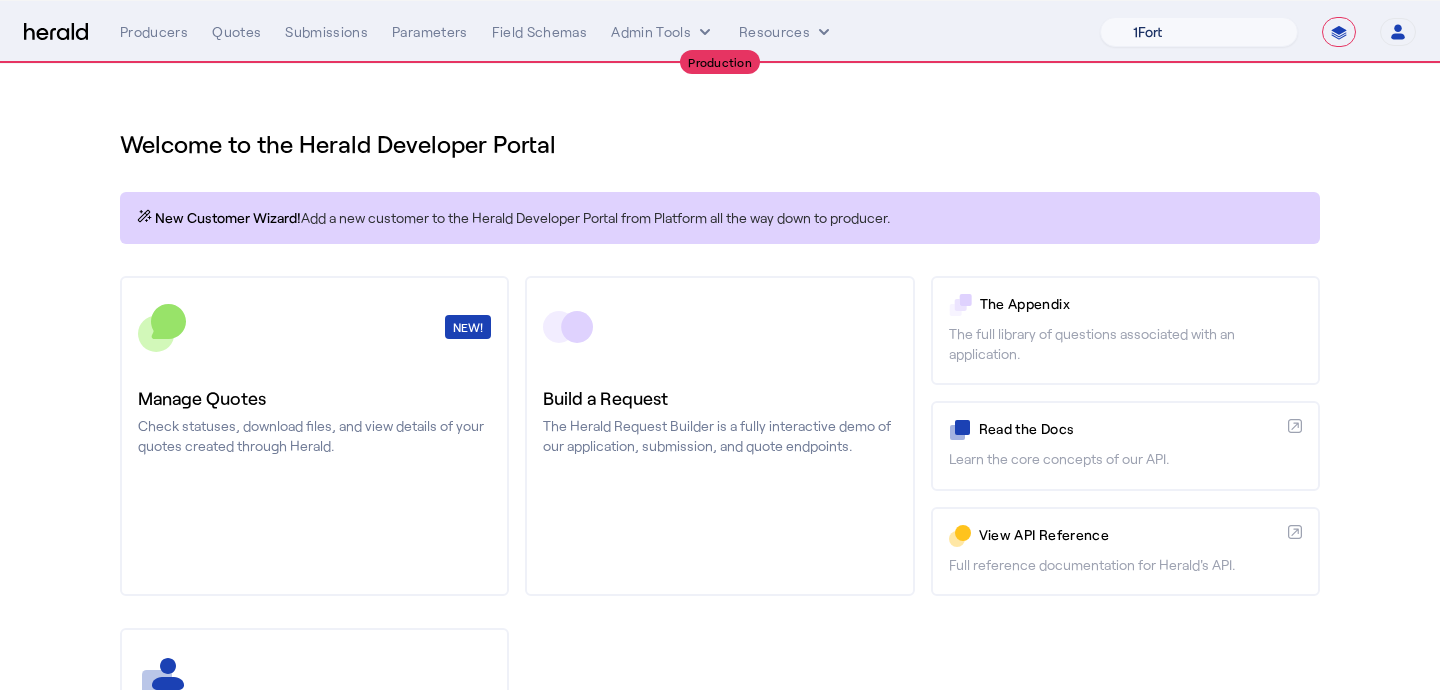 select on "pfm_a9p2_hib_marketplace" 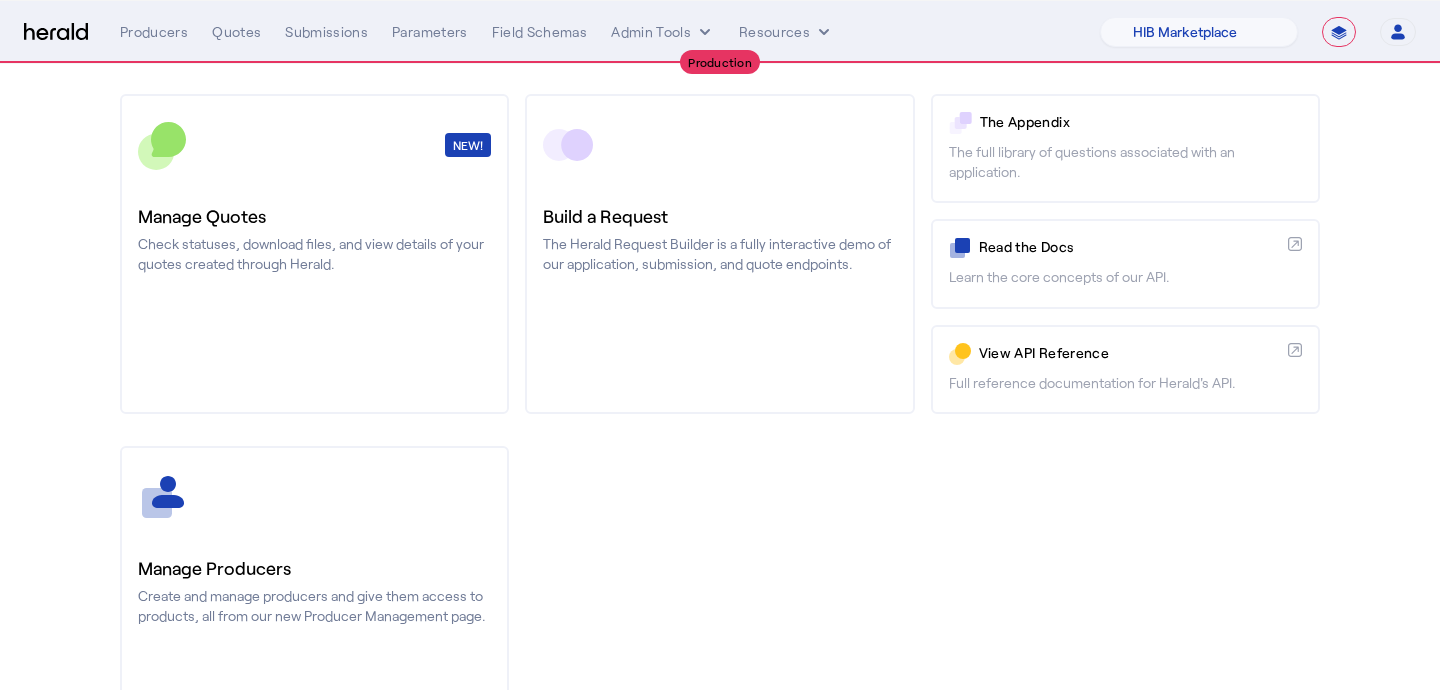 scroll, scrollTop: 298, scrollLeft: 0, axis: vertical 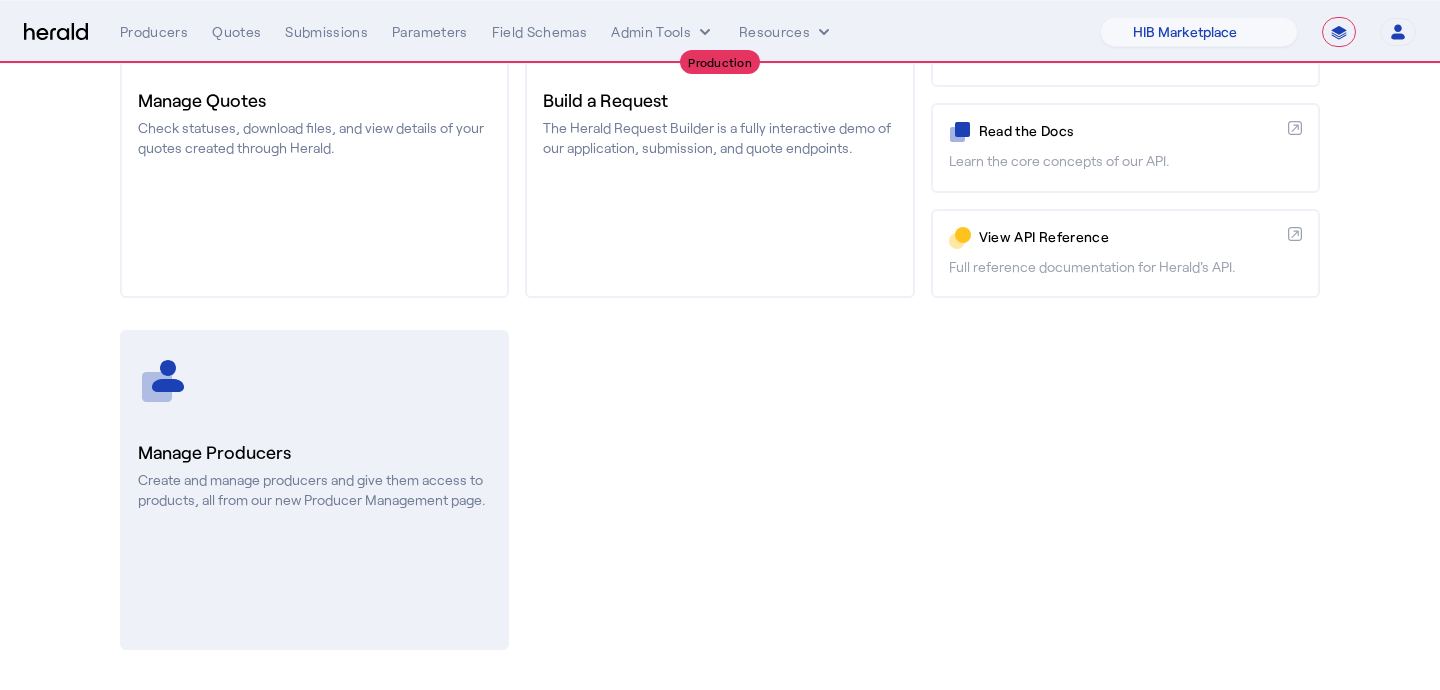 click 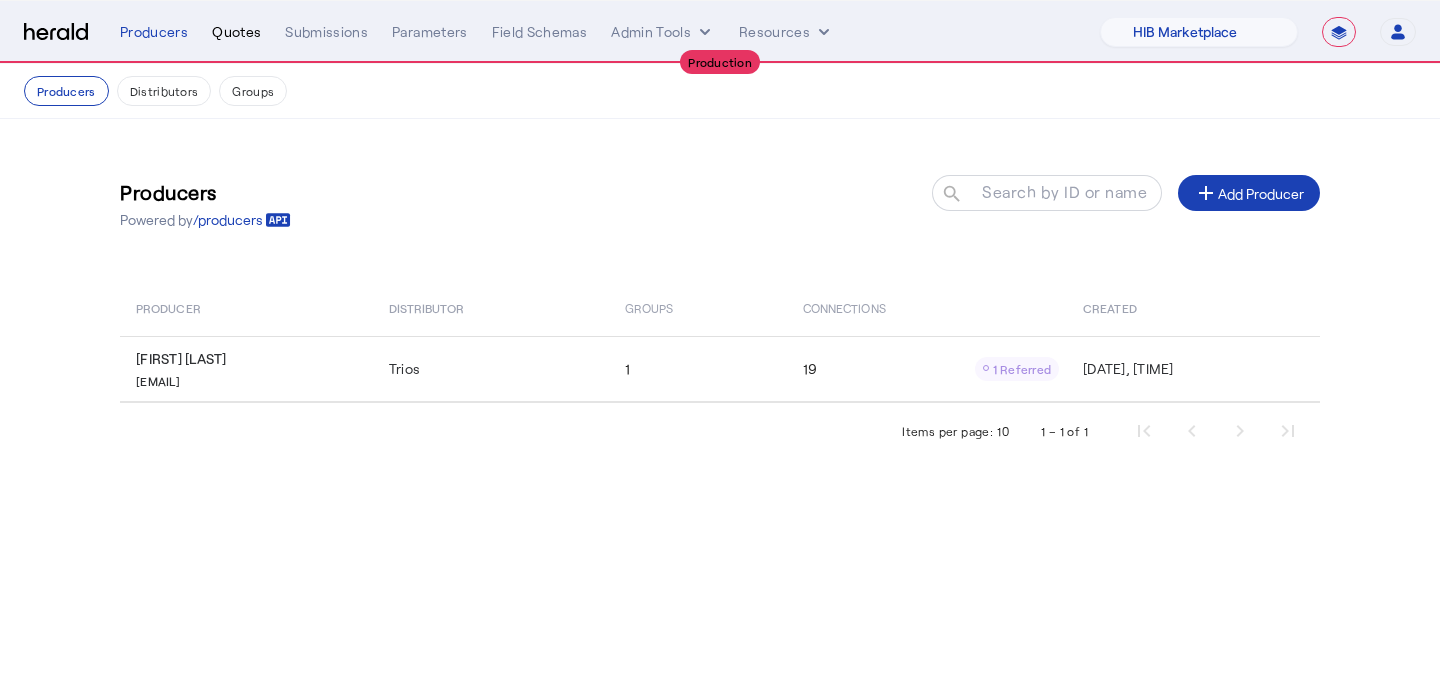 click on "Quotes" at bounding box center (236, 32) 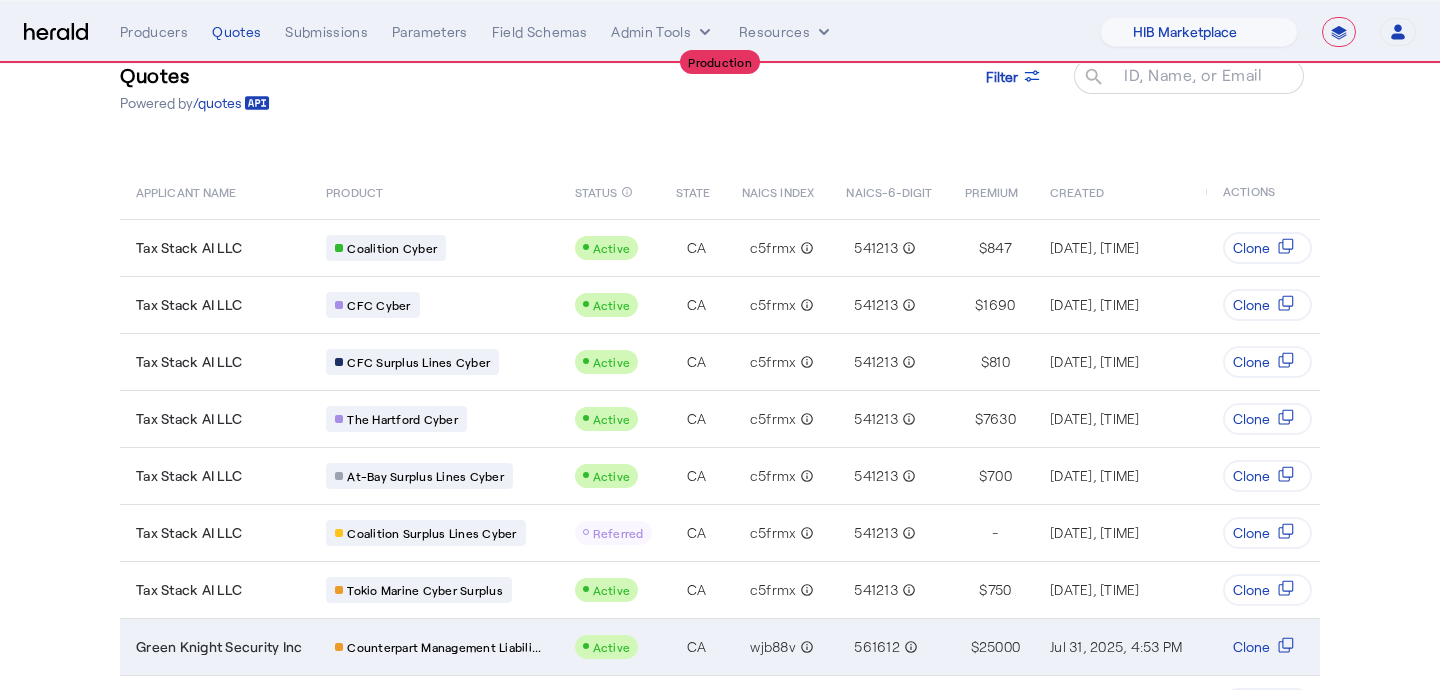 scroll, scrollTop: 0, scrollLeft: 0, axis: both 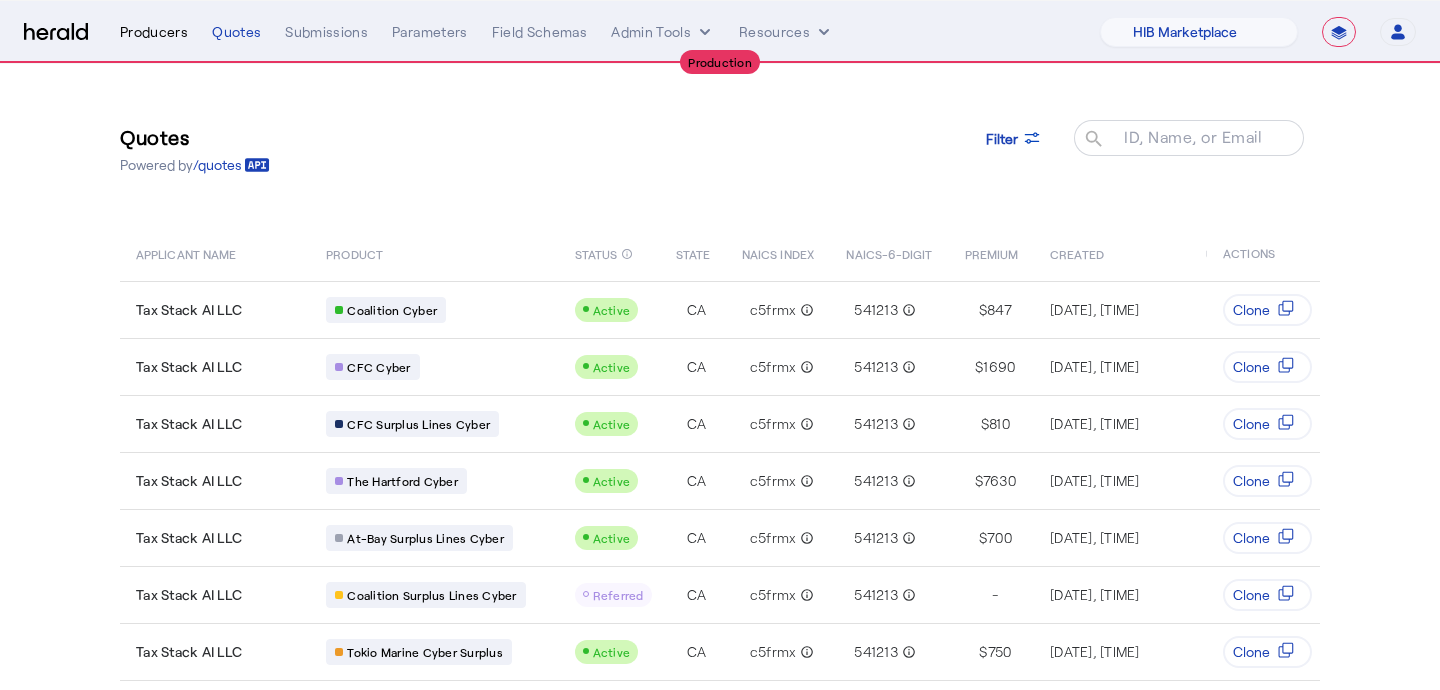 click on "Producers" at bounding box center [154, 32] 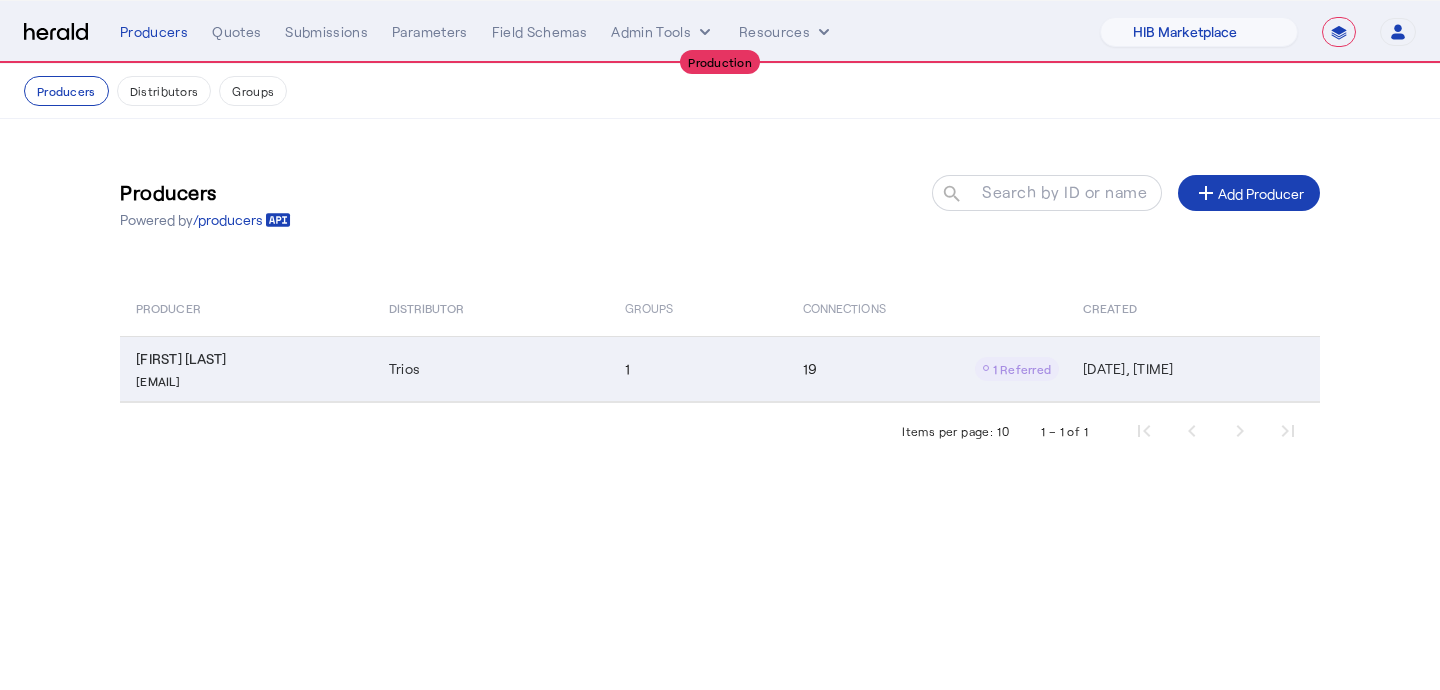click on "[FIRST] [LAST]" 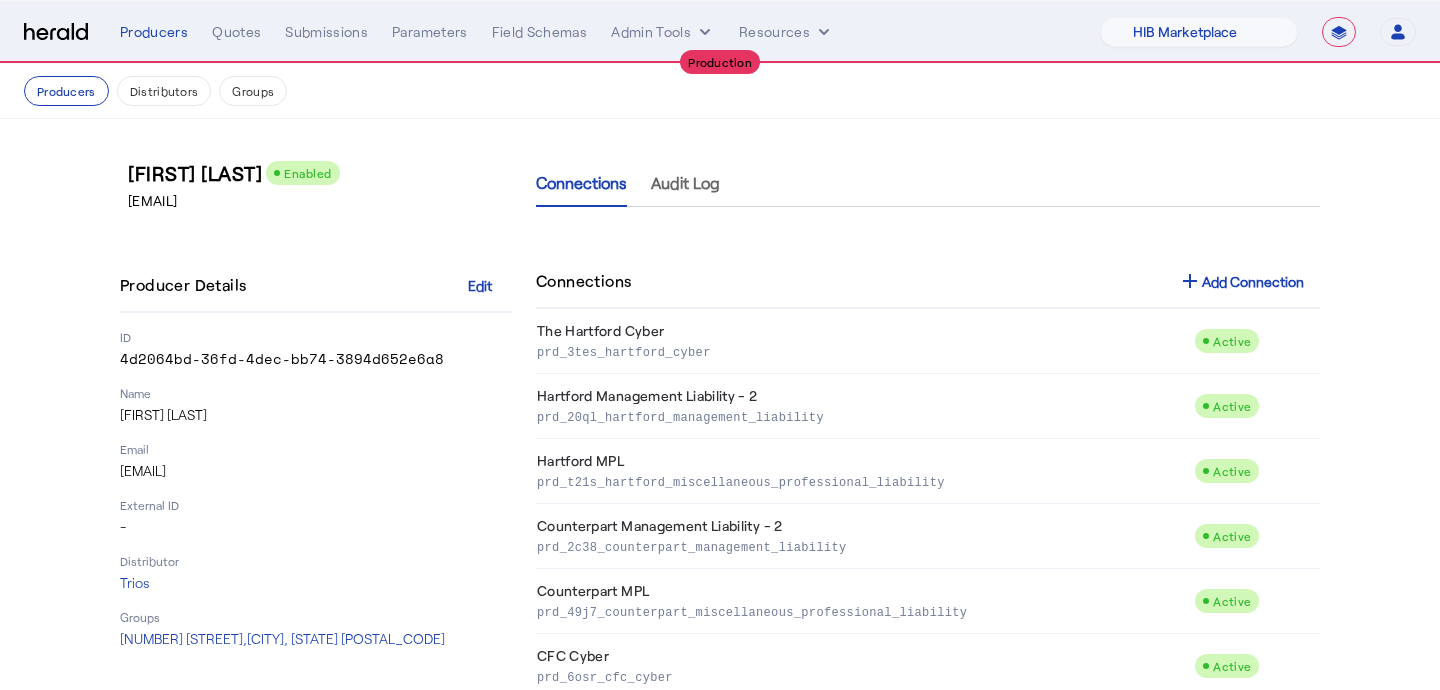 click on "Producers   Distributors   Groups" 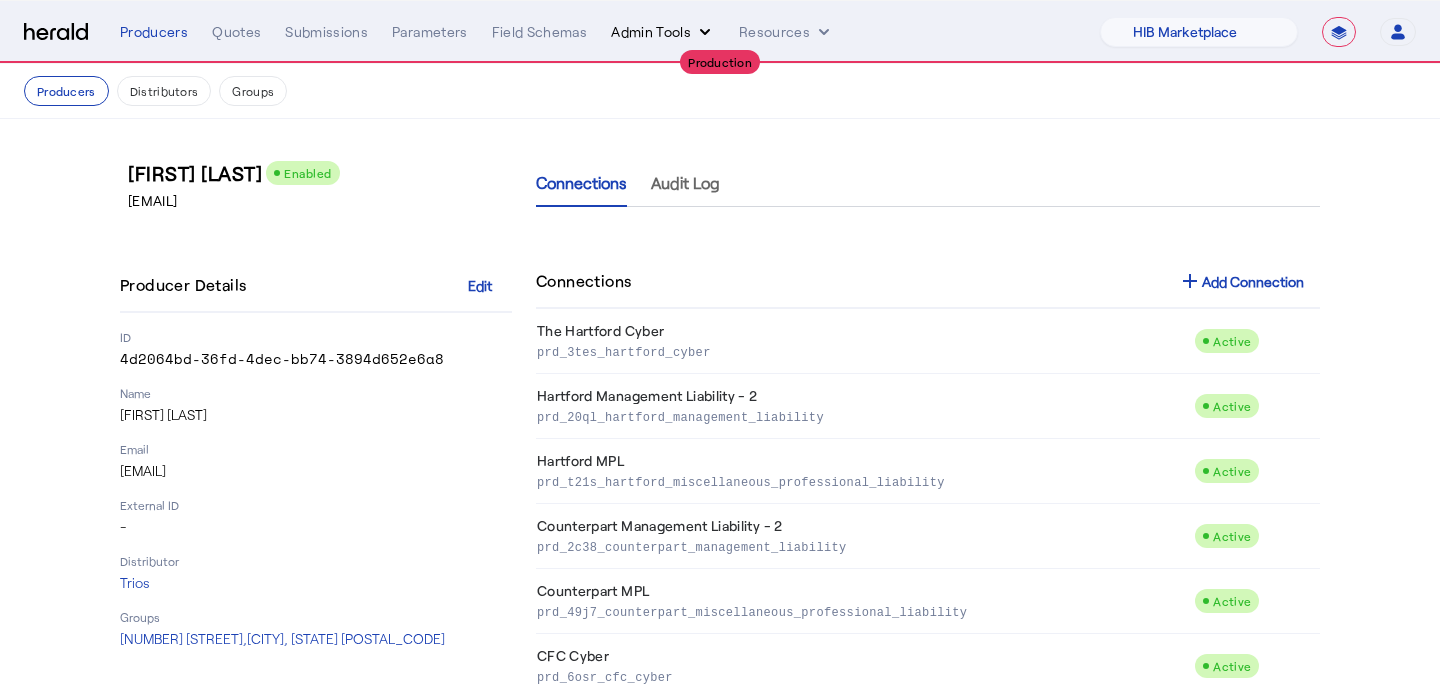 click on "Admin Tools" at bounding box center [663, 32] 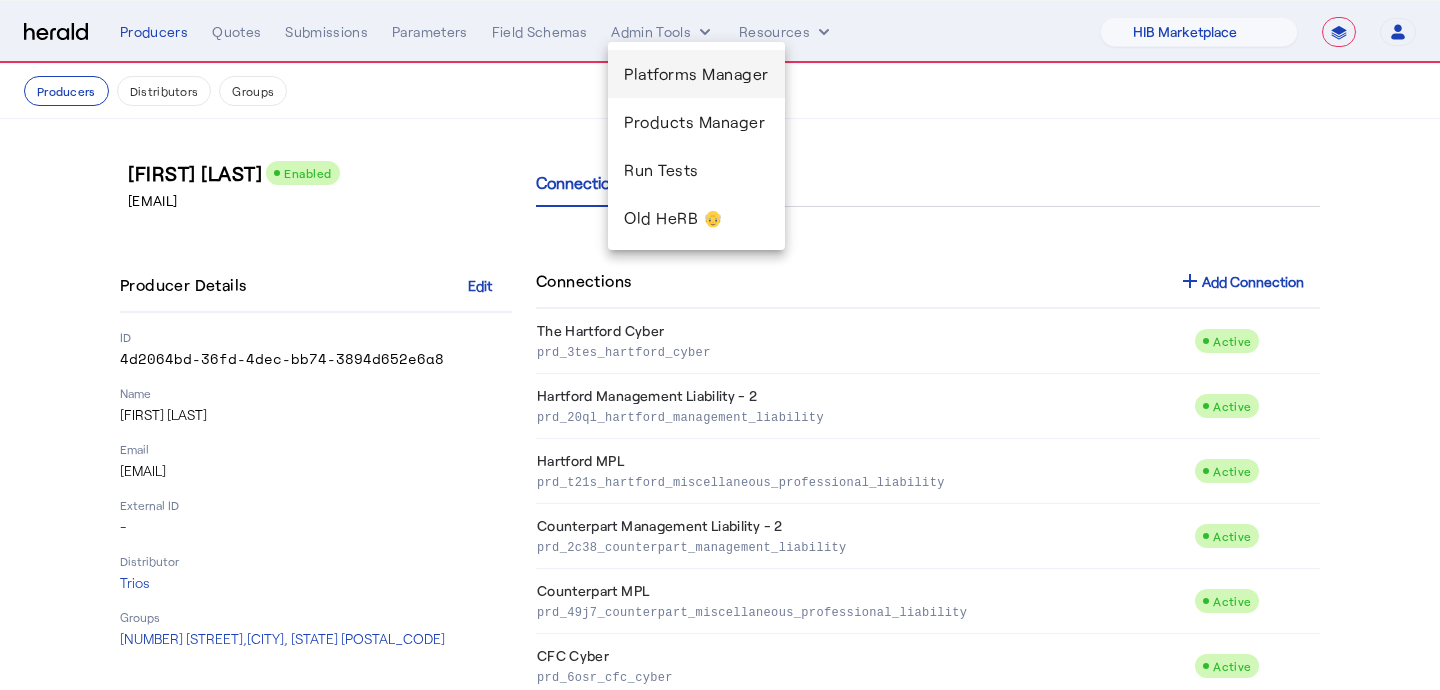 click on "Platforms Manager" at bounding box center (696, 74) 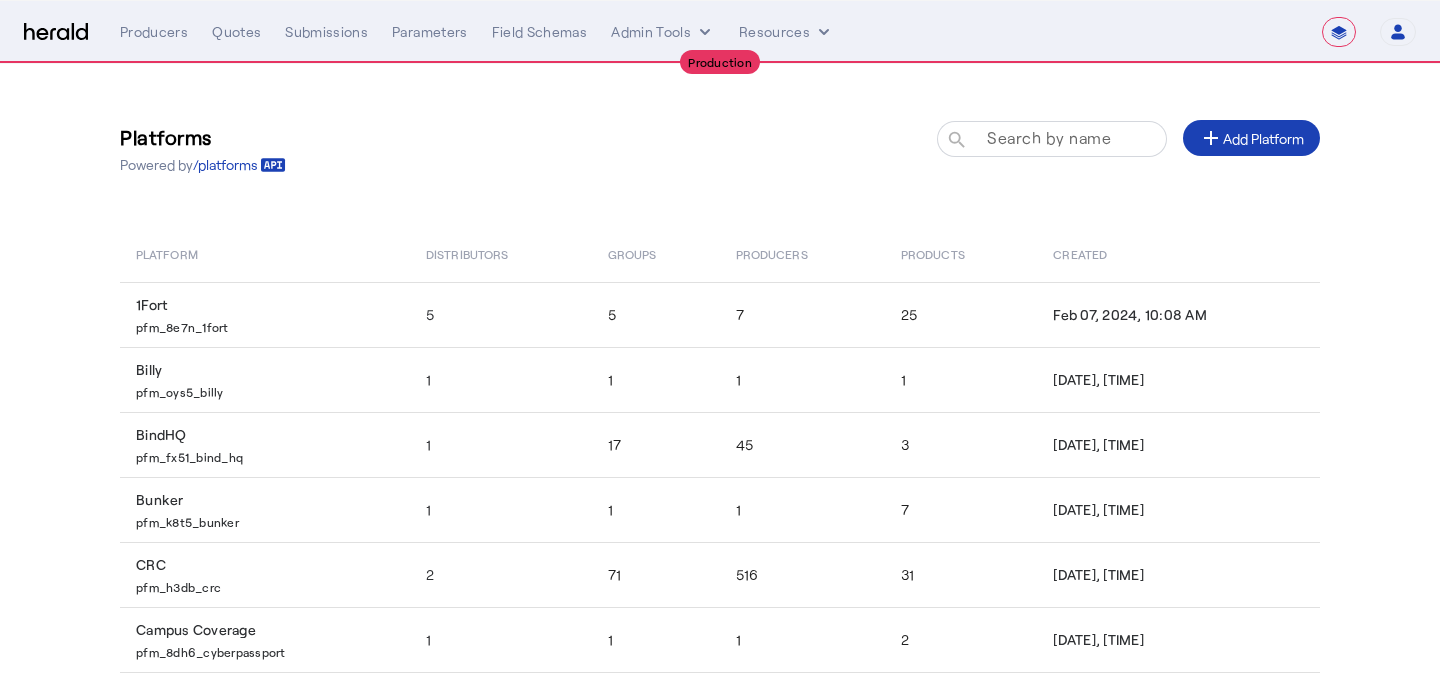 click at bounding box center (1061, 149) 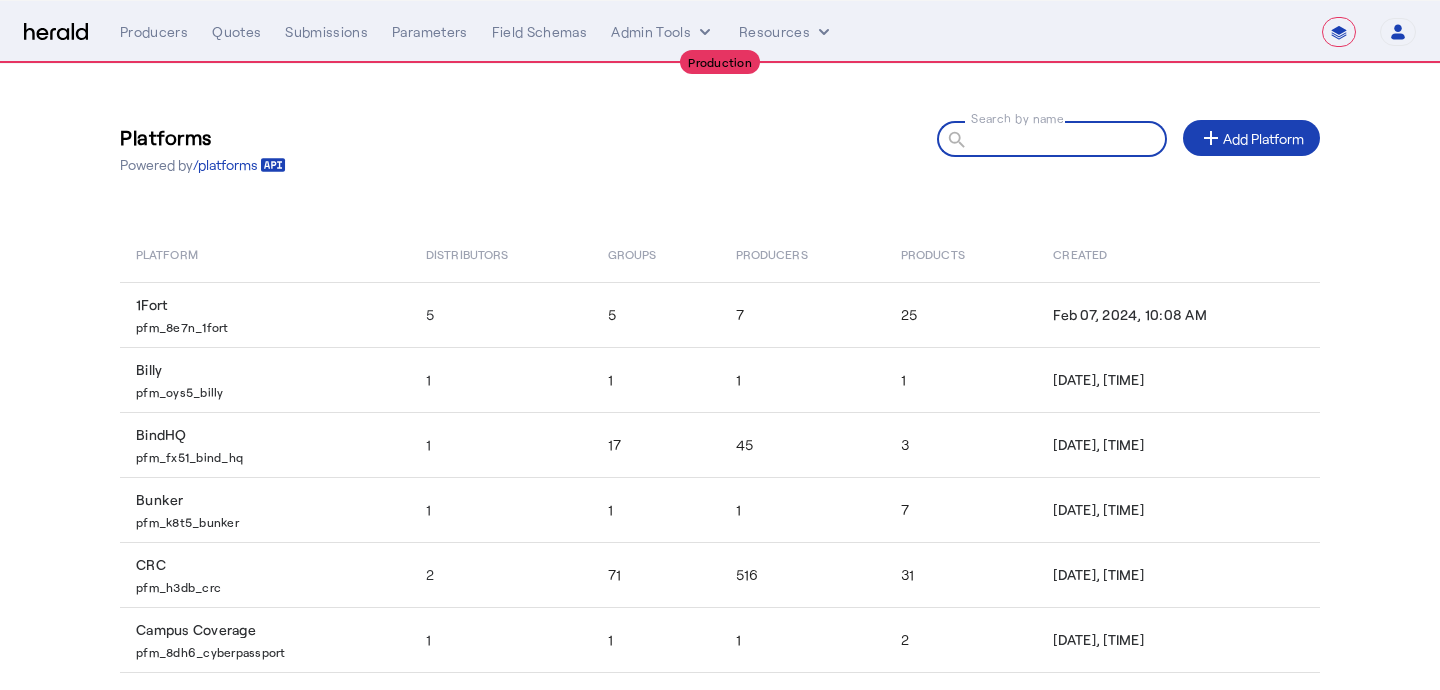click on "Search by name" at bounding box center (1061, 138) 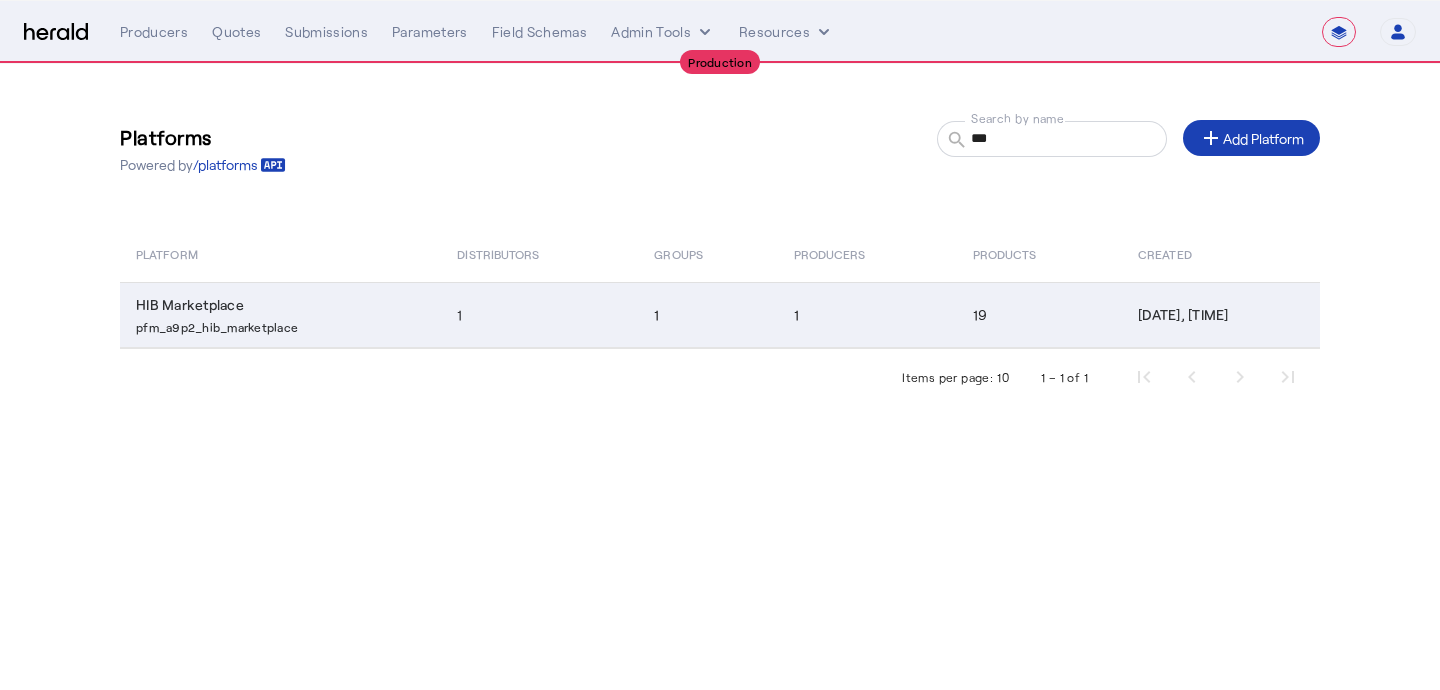 click on "1" 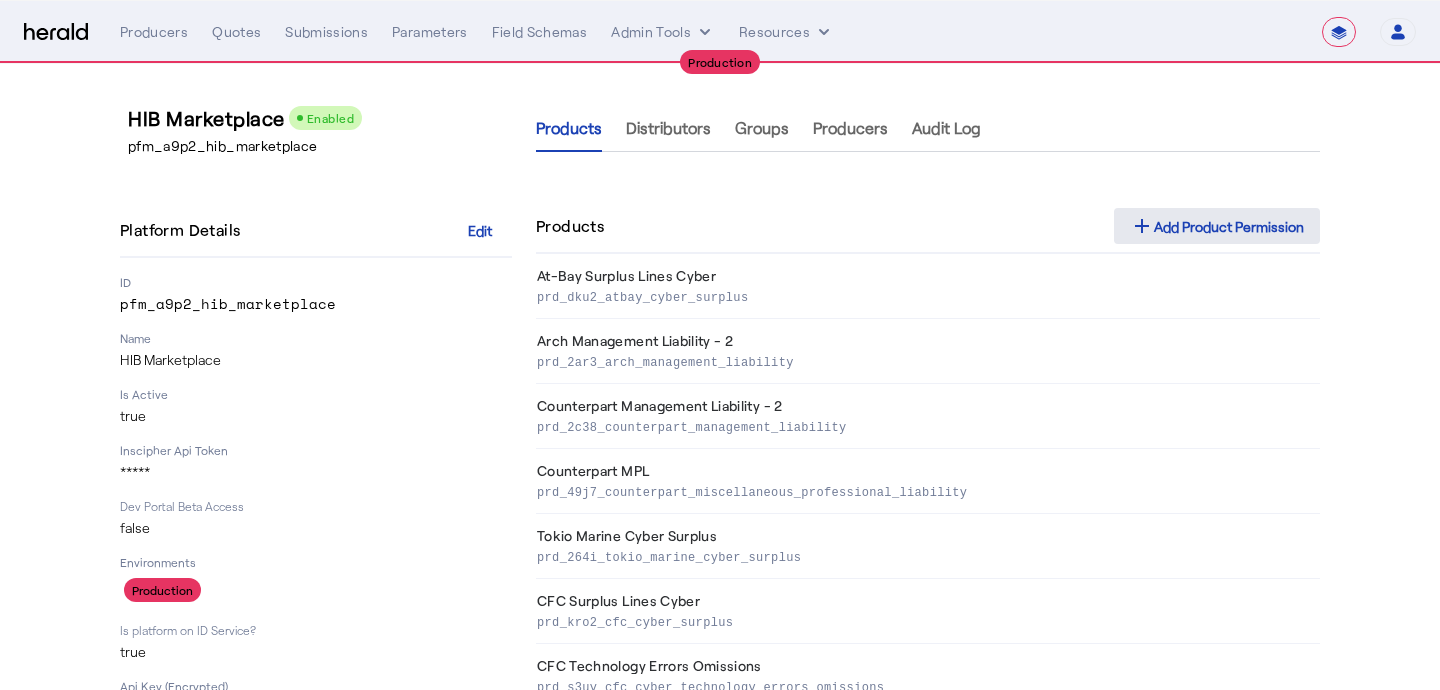 click on "add" at bounding box center [1142, 226] 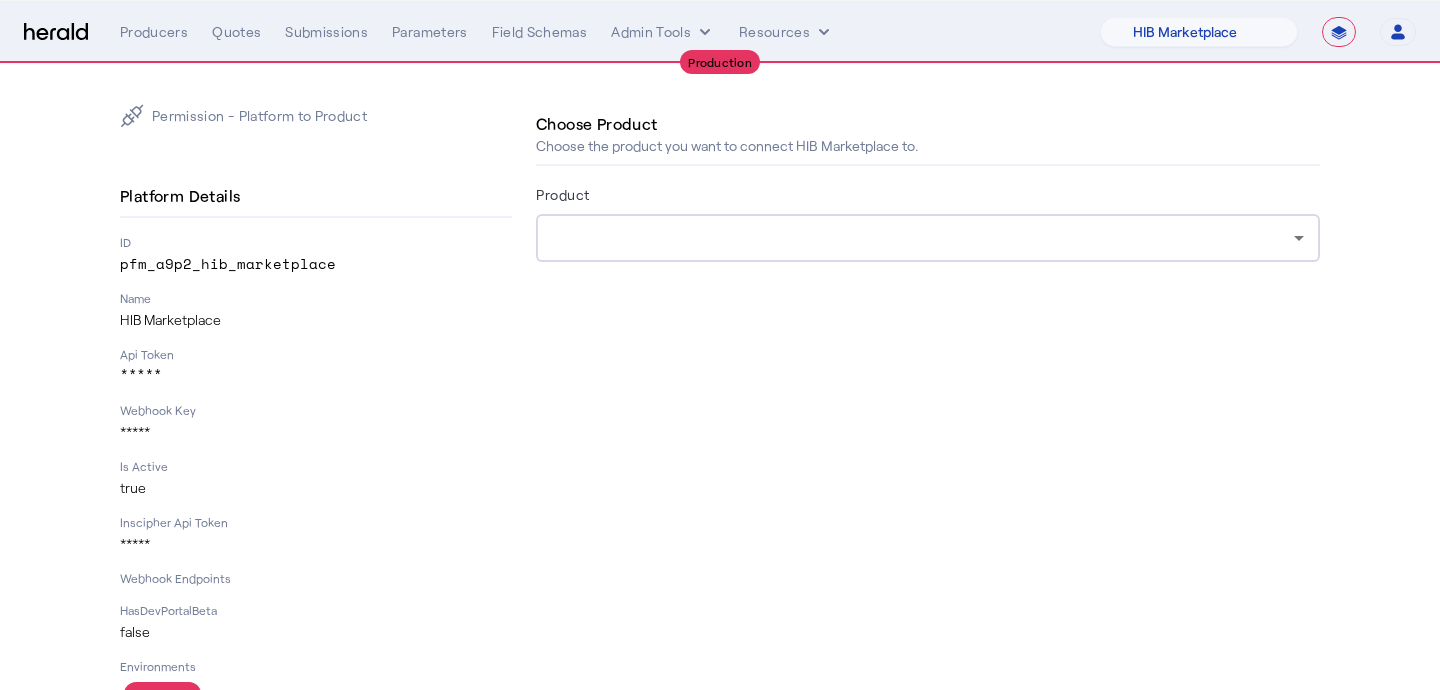 click 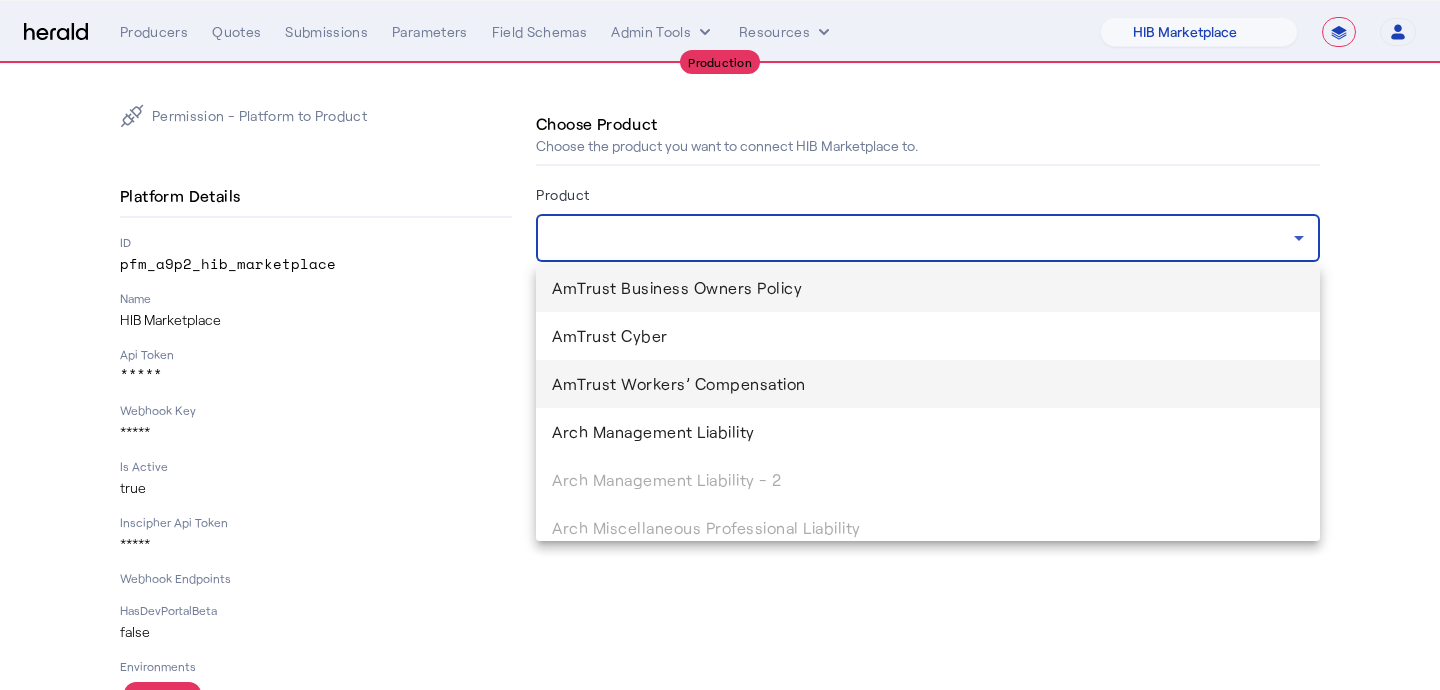 scroll, scrollTop: 0, scrollLeft: 0, axis: both 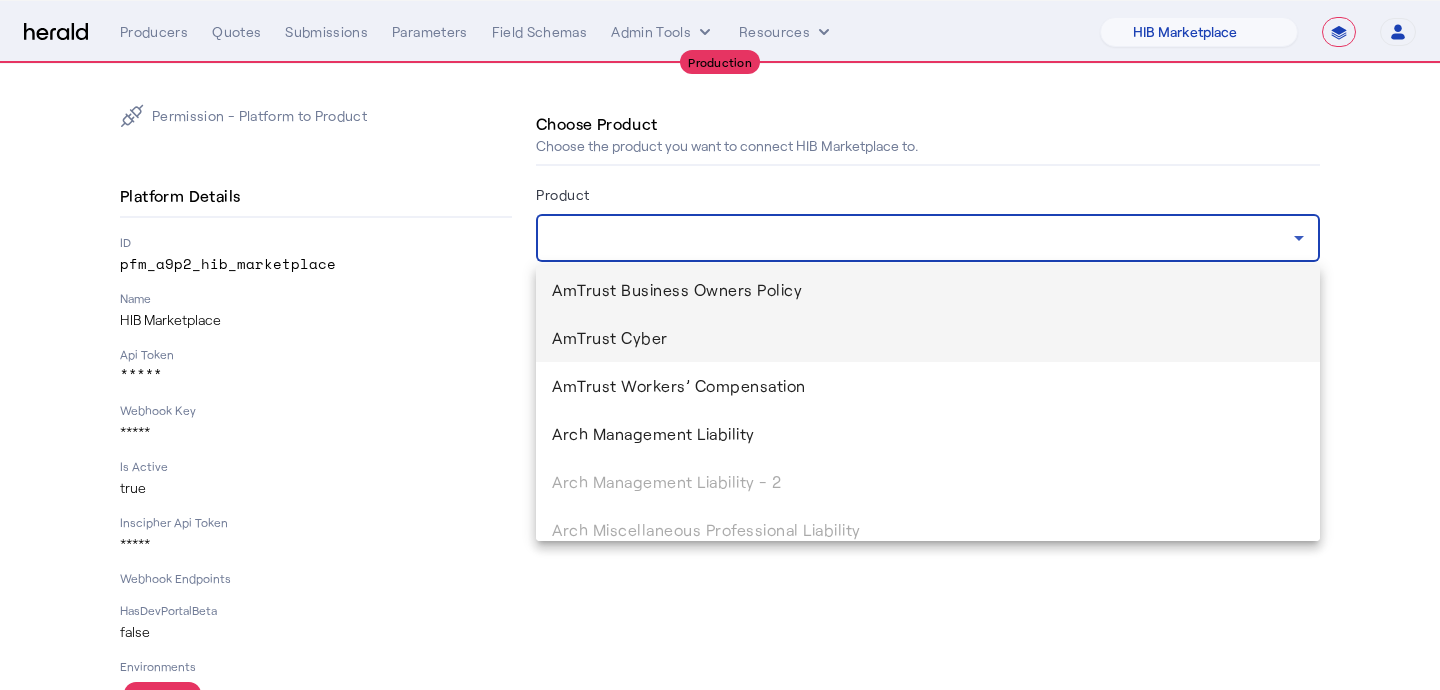 click on "AmTrust Cyber" at bounding box center [928, 338] 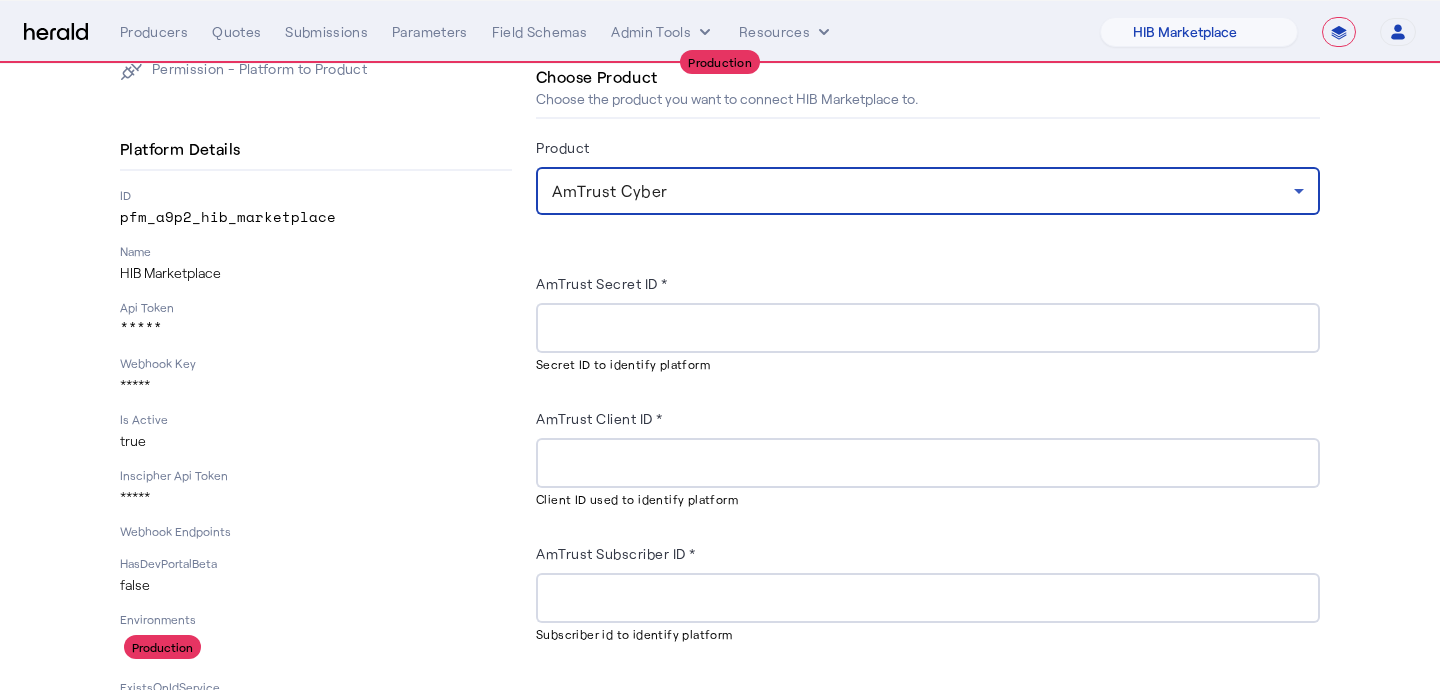 scroll, scrollTop: 67, scrollLeft: 0, axis: vertical 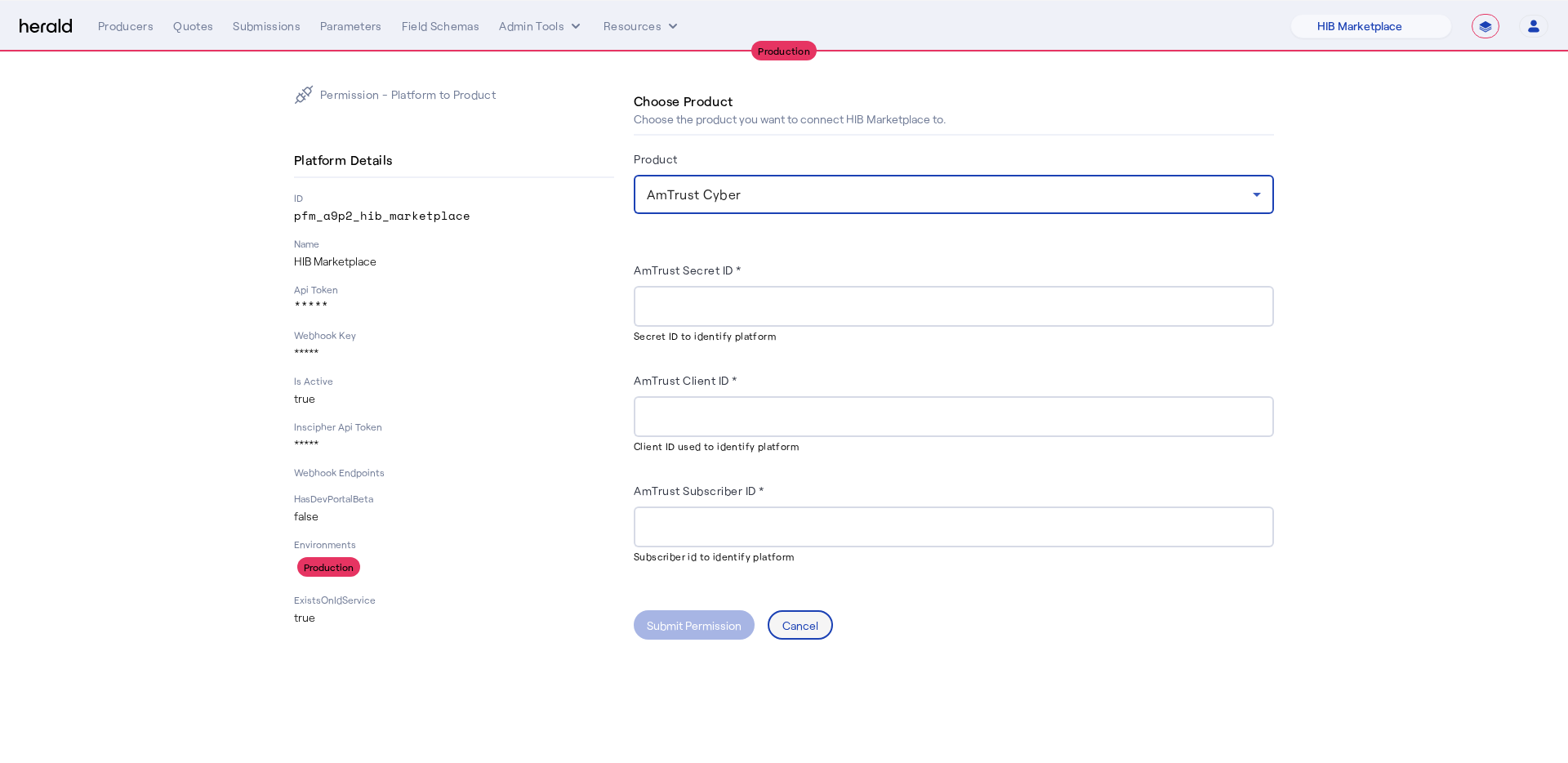 click on "Cancel" 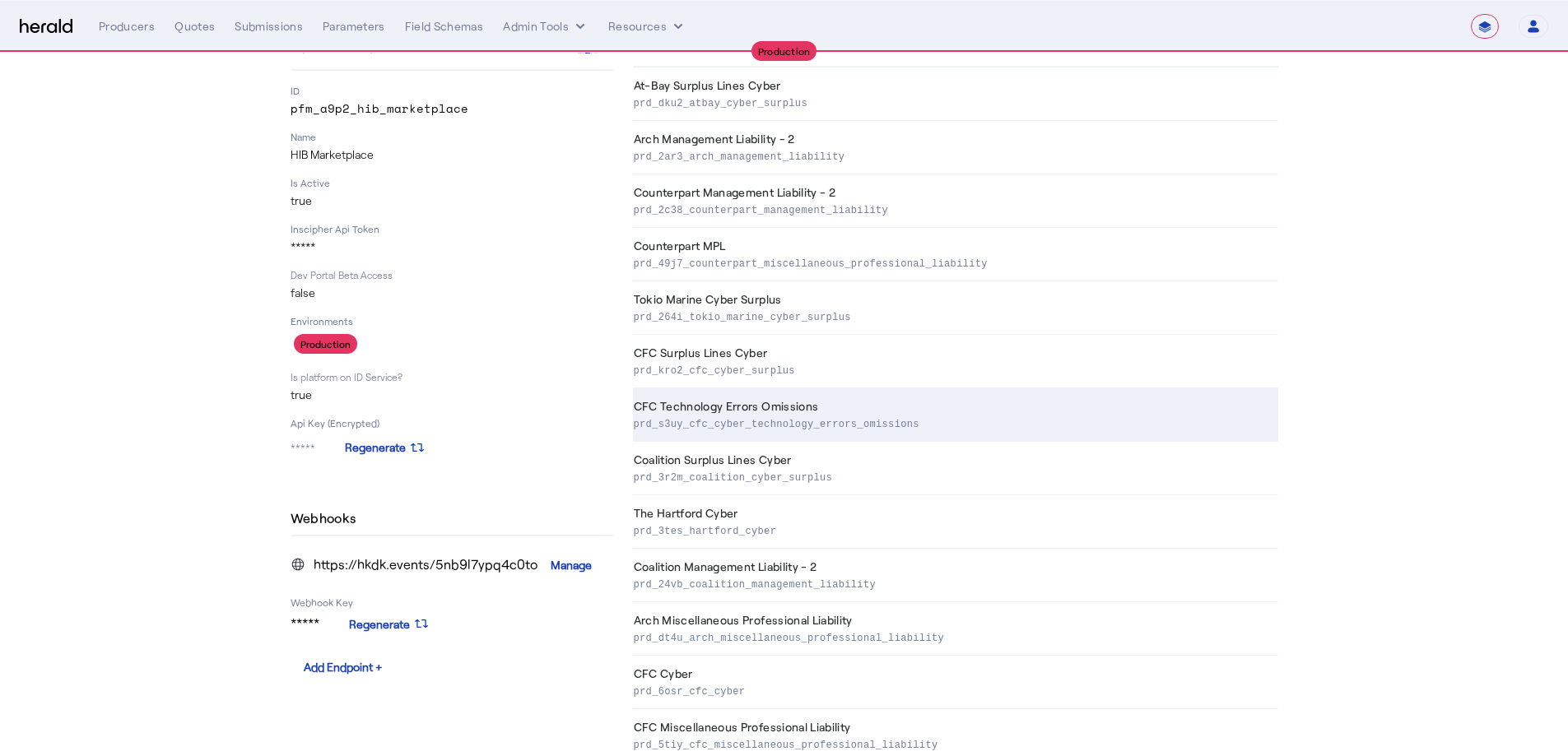 scroll, scrollTop: 104, scrollLeft: 0, axis: vertical 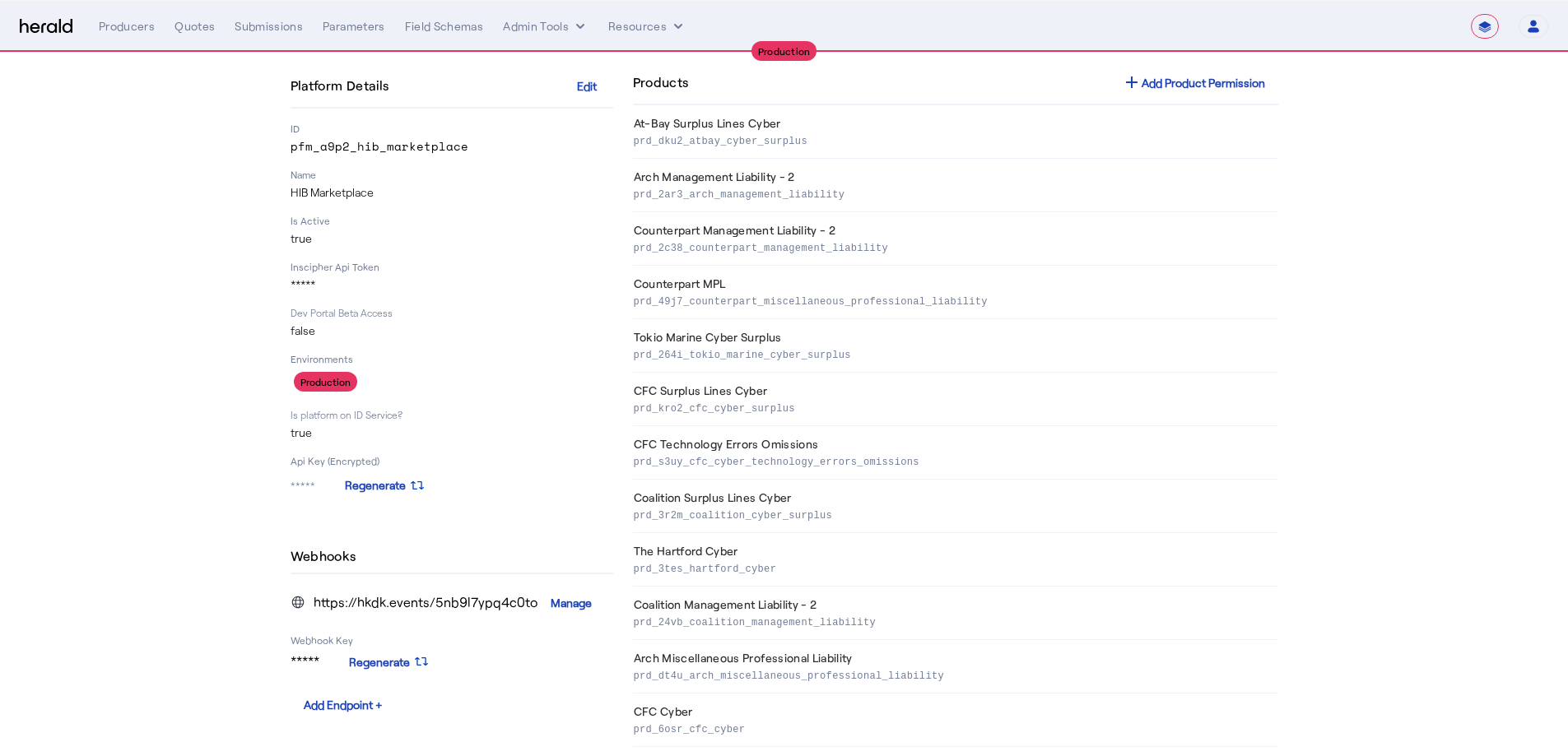 click on "Open user menu  [FIRST] [LAST]   Herald API  Profile Manage Team Envrionments Log Out" at bounding box center (784, 26) 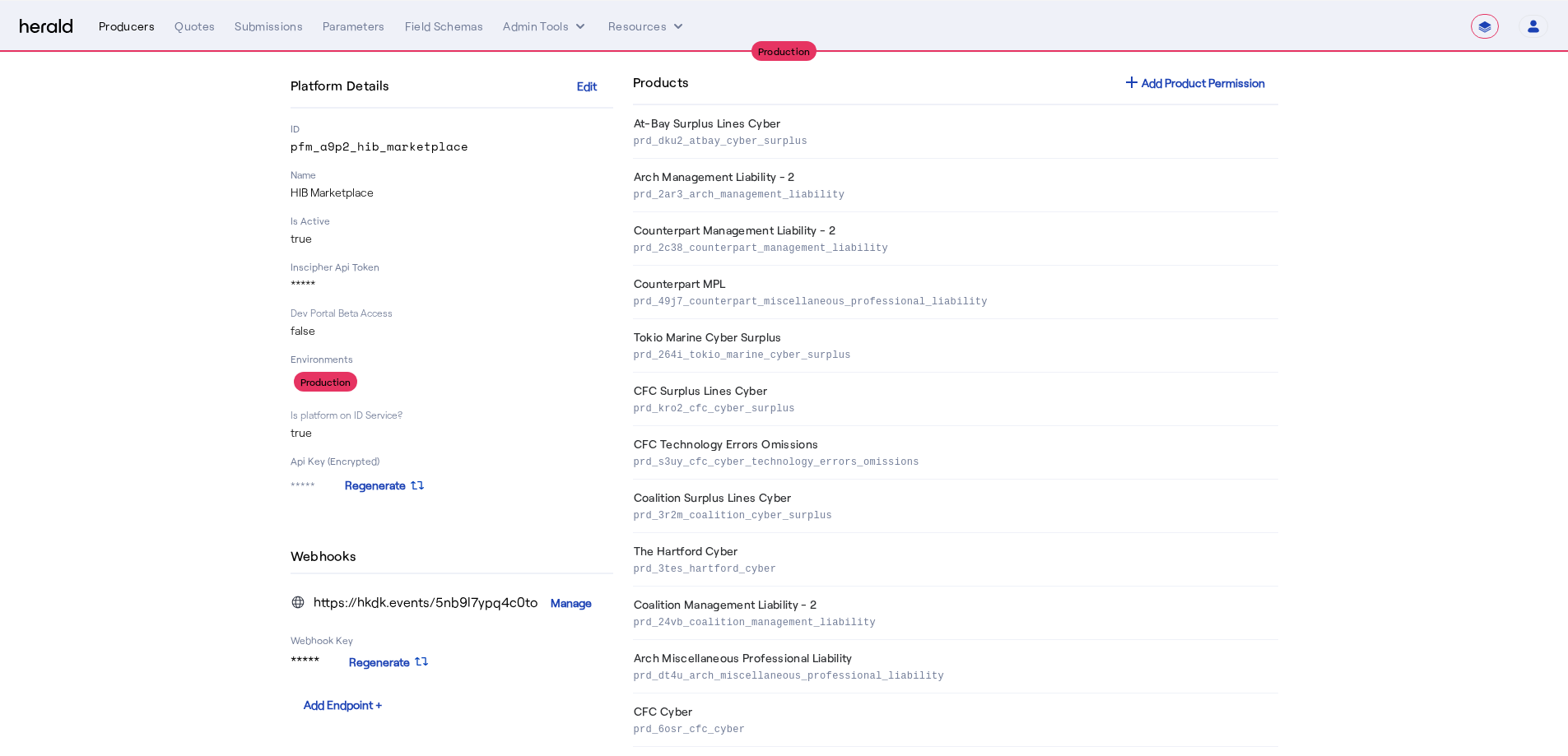 click on "Producers" at bounding box center [127, 26] 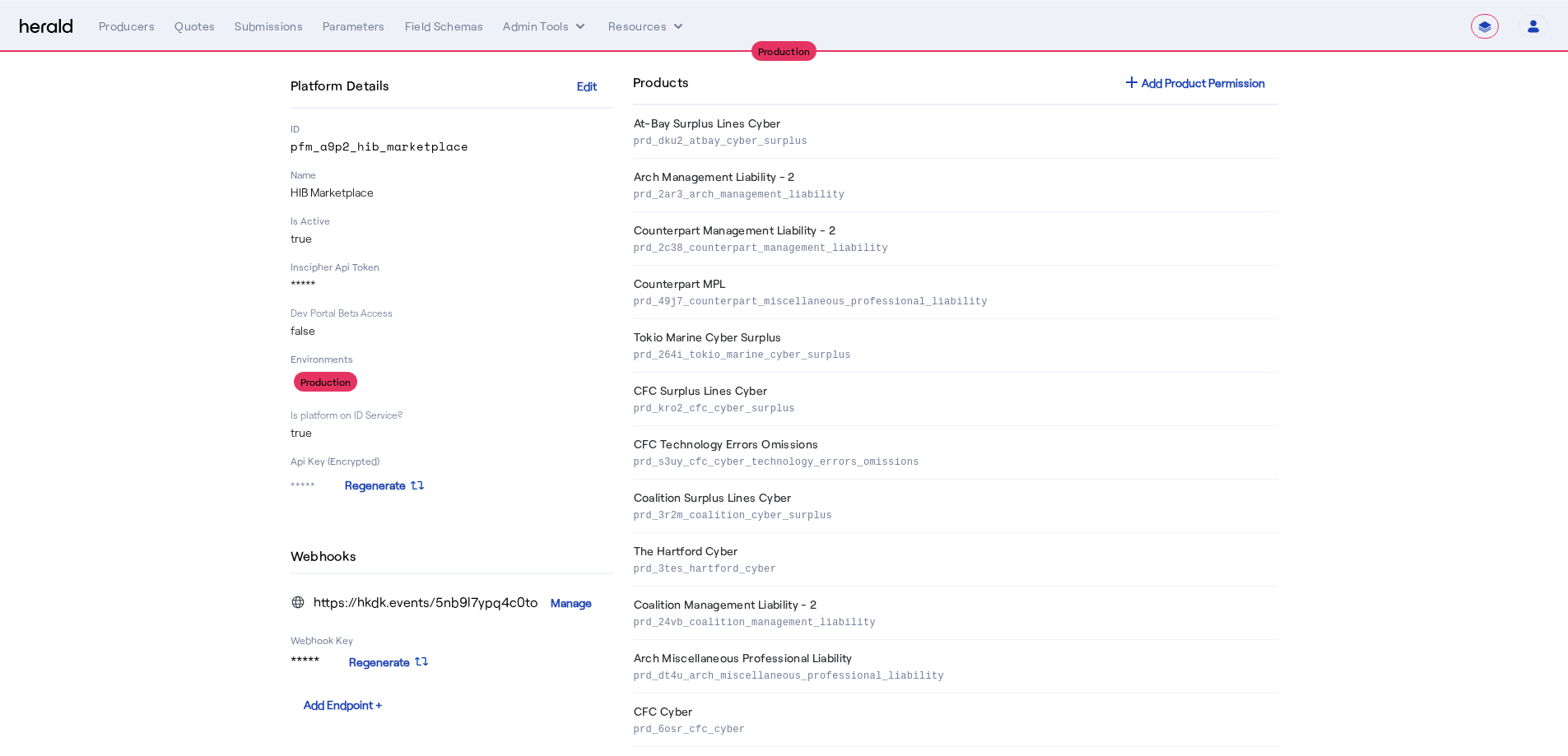 scroll, scrollTop: 0, scrollLeft: 0, axis: both 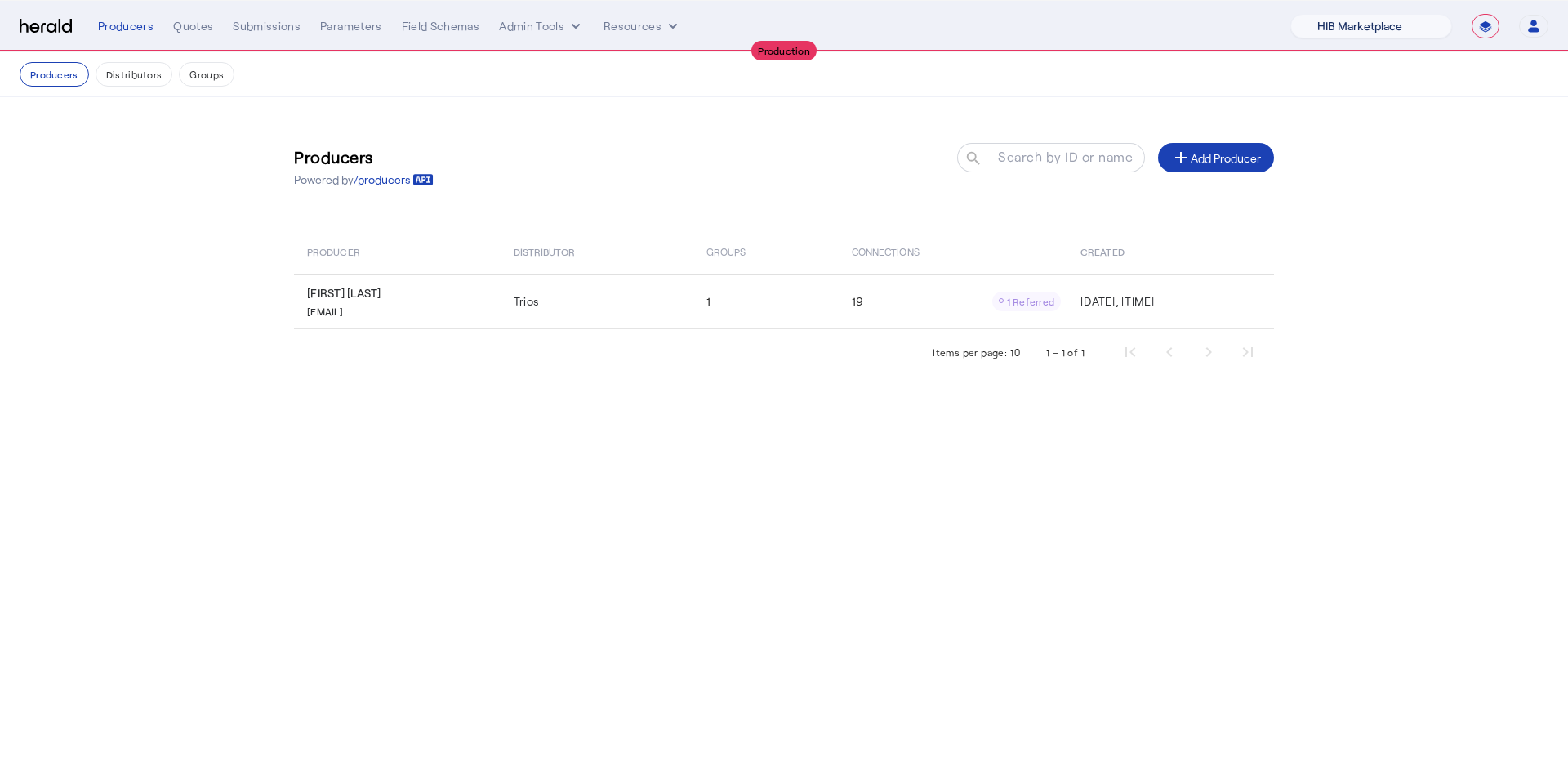 click on "1Fort   Billy   BindHQ   Bunker   CRC   Campus Coverage   Citadel   Fifthwall   Flow Specialty (Capitola)   Founder Shield   Growthmill   HIB Marketplace   HeraldAPI   Layr   Limit   Marsh   QuoteWell   Sayata Labs   Semsee   Stere   USI   Vouch   Zywave" at bounding box center (1371, 26) 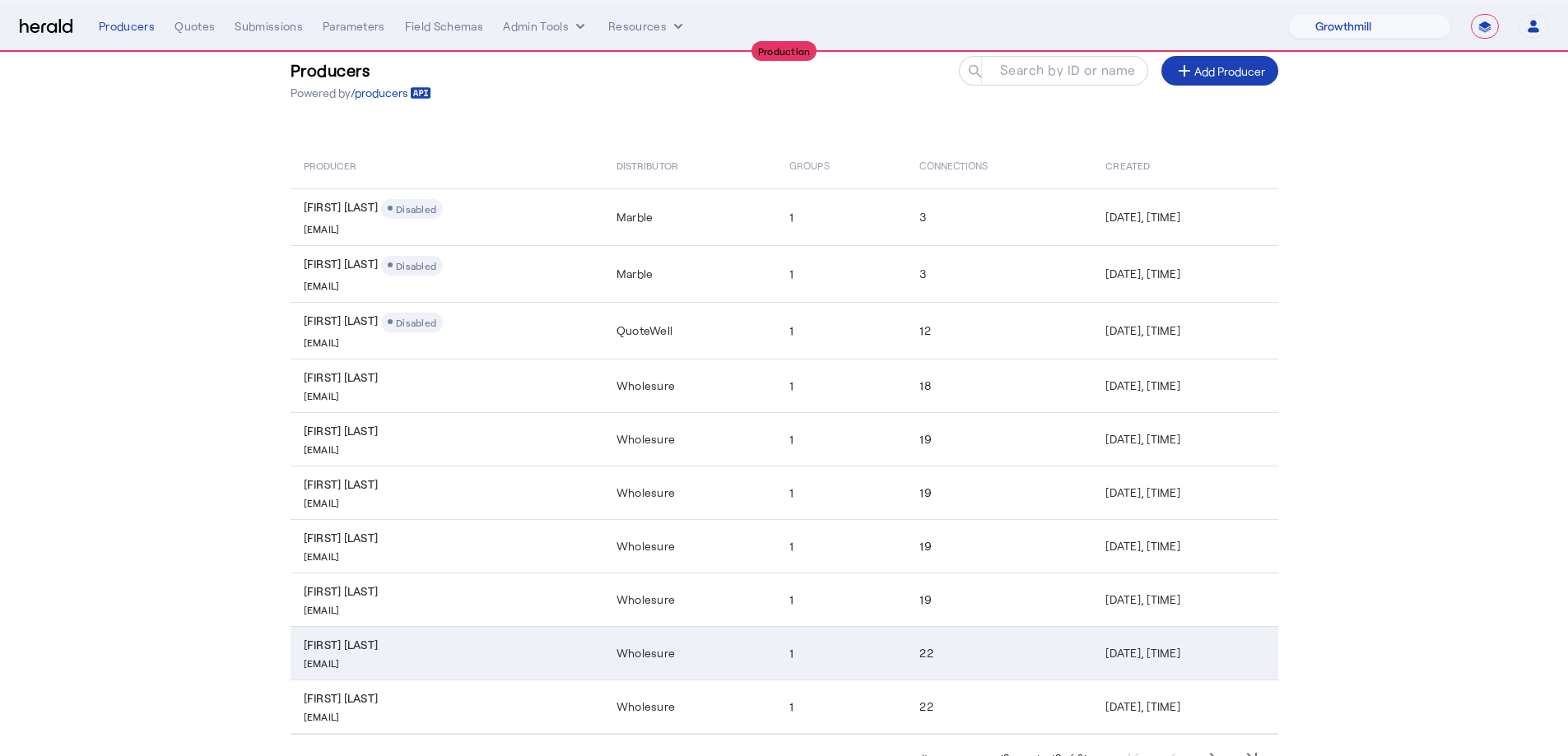 scroll, scrollTop: 146, scrollLeft: 0, axis: vertical 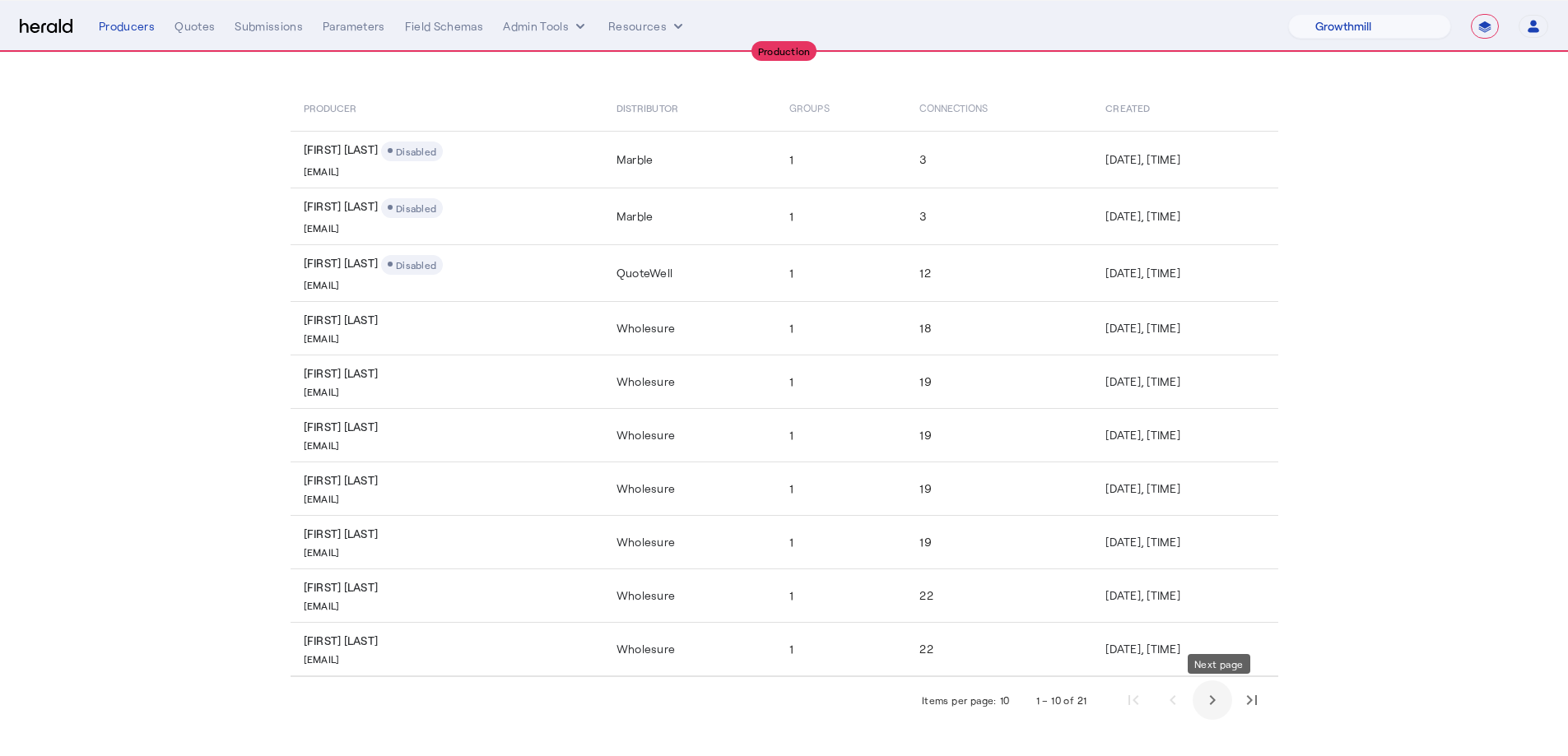 click 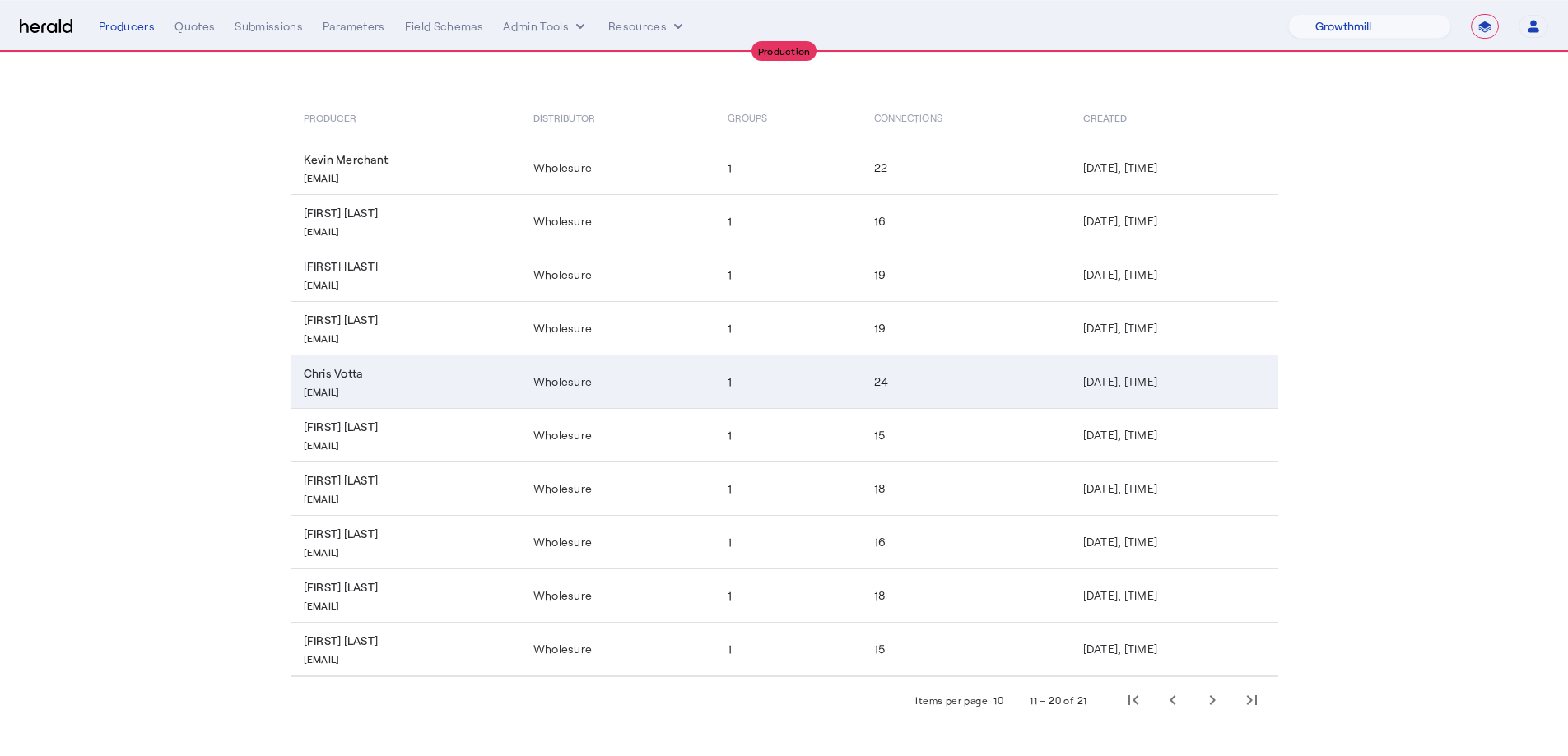 click on "Wholesure" 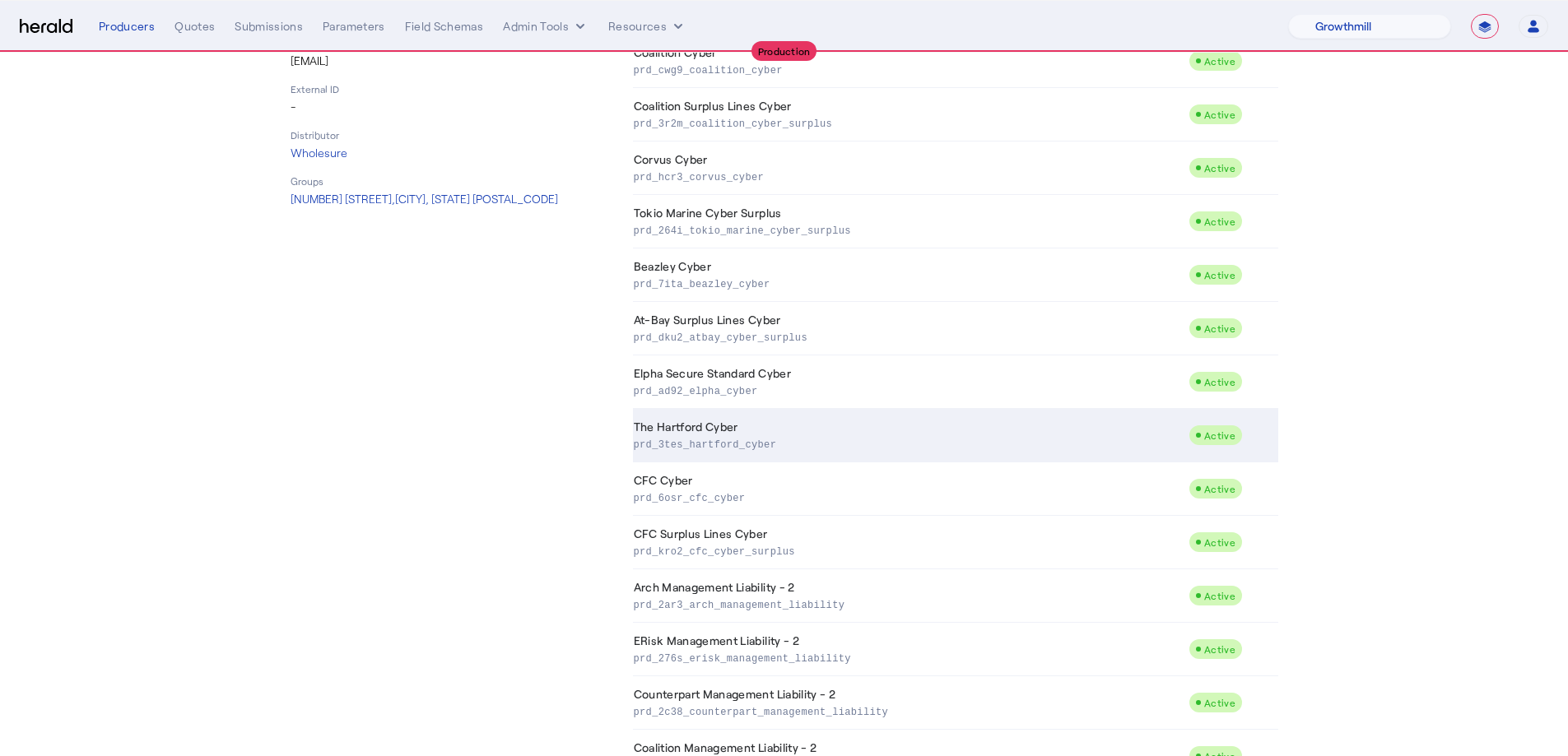 scroll, scrollTop: 814, scrollLeft: 0, axis: vertical 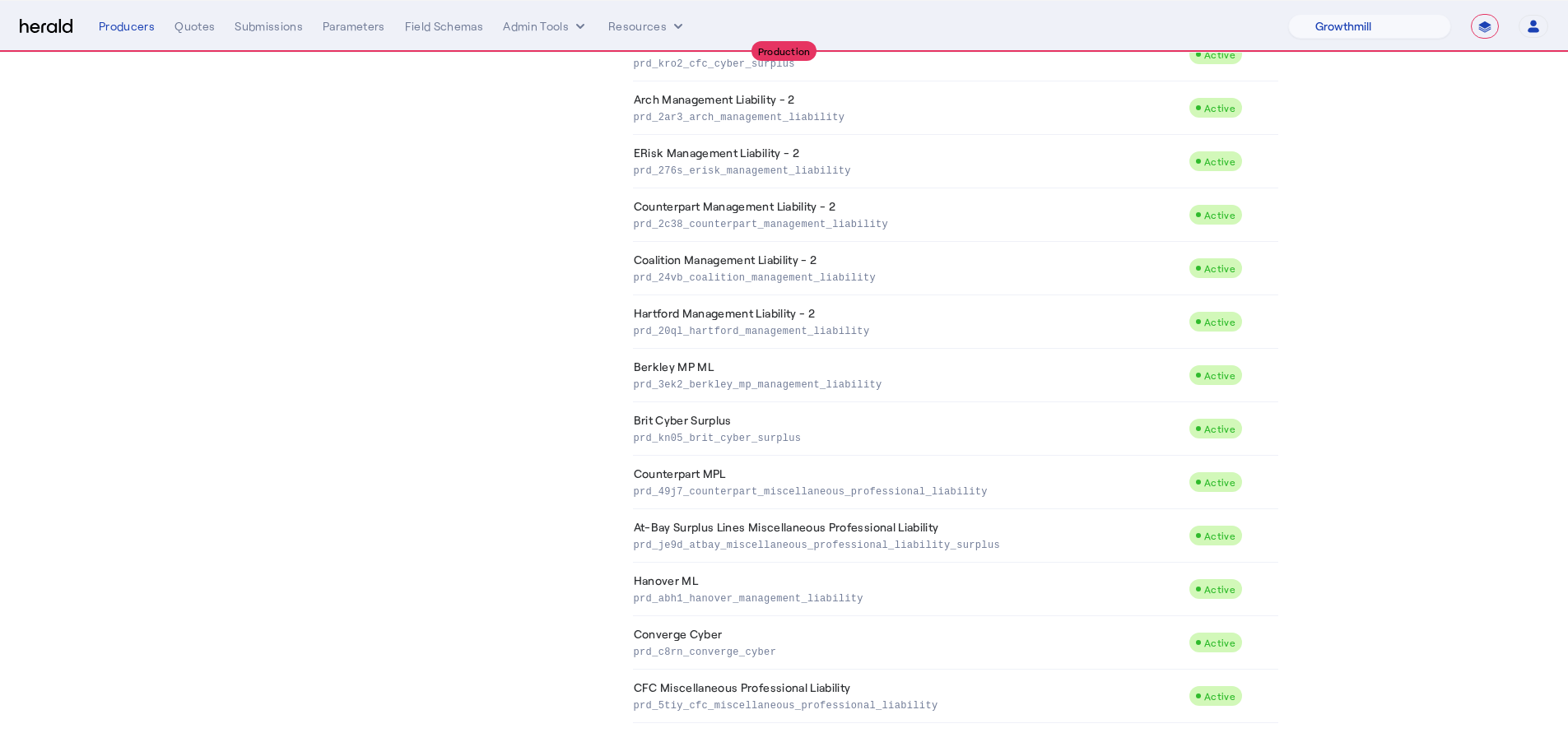 click on "Open user menu  [FIRST] [LAST]   Herald API  Profile Manage Team Envrionments Log Out" at bounding box center [823, 26] 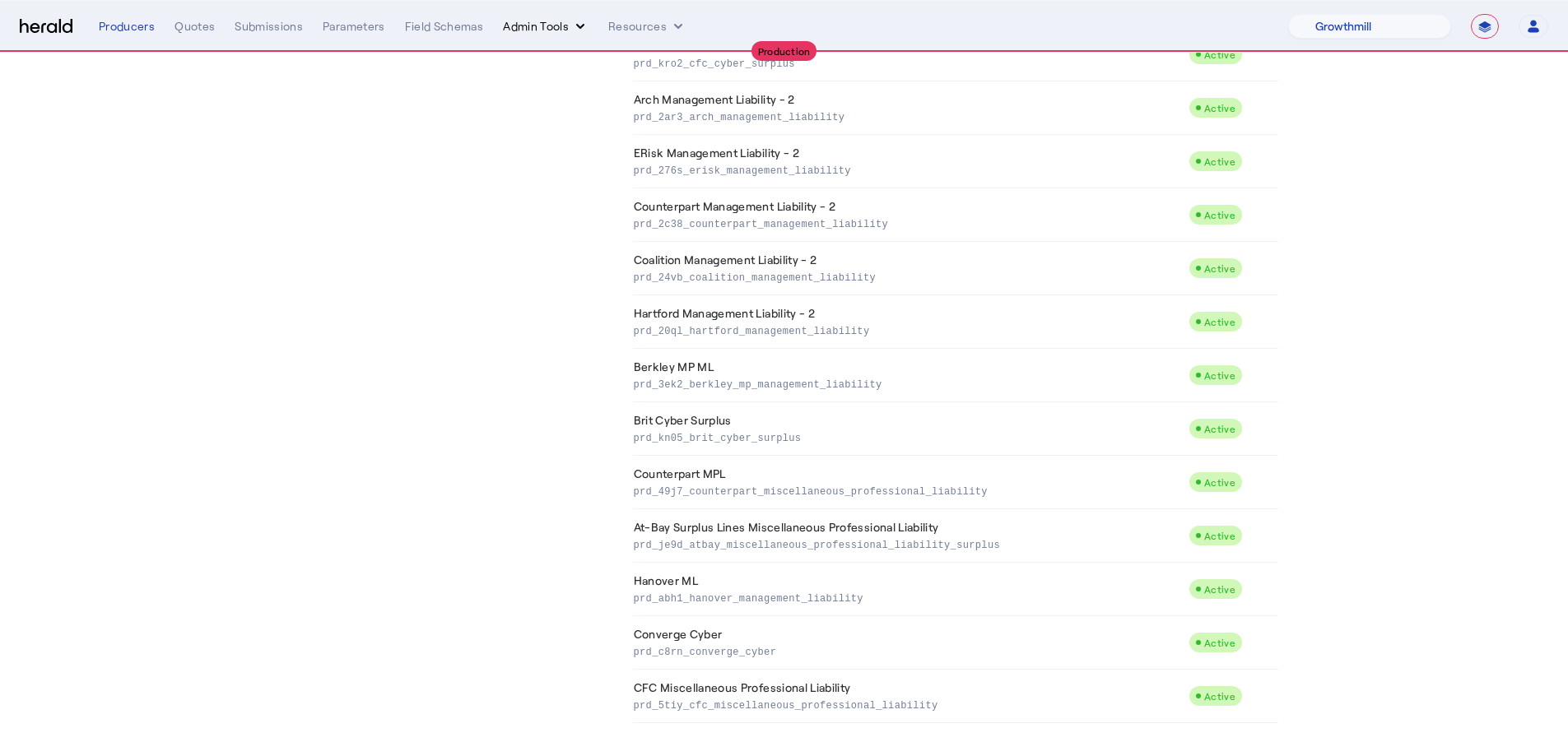 click on "Admin Tools" at bounding box center (546, 26) 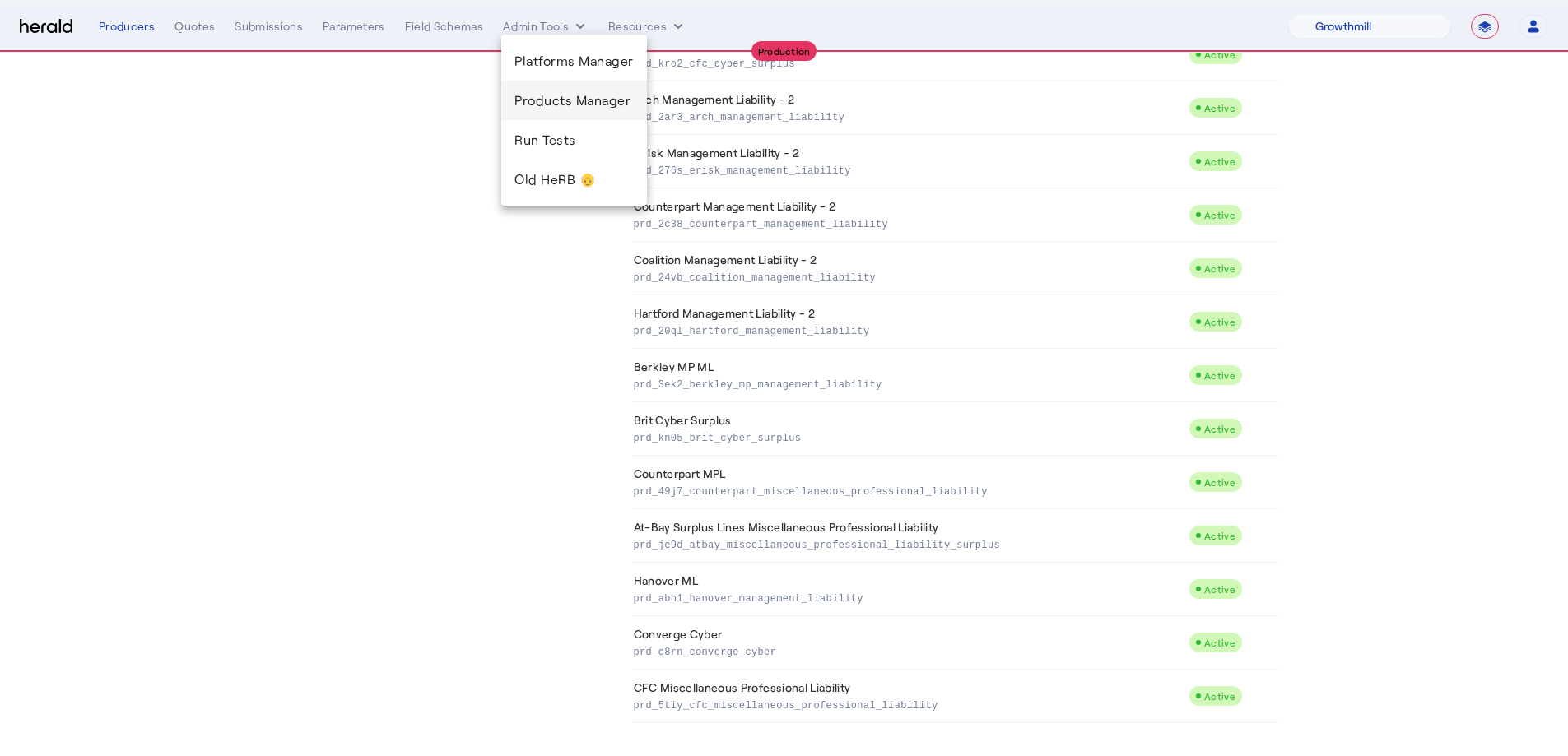 click on "Products Manager" at bounding box center [574, 100] 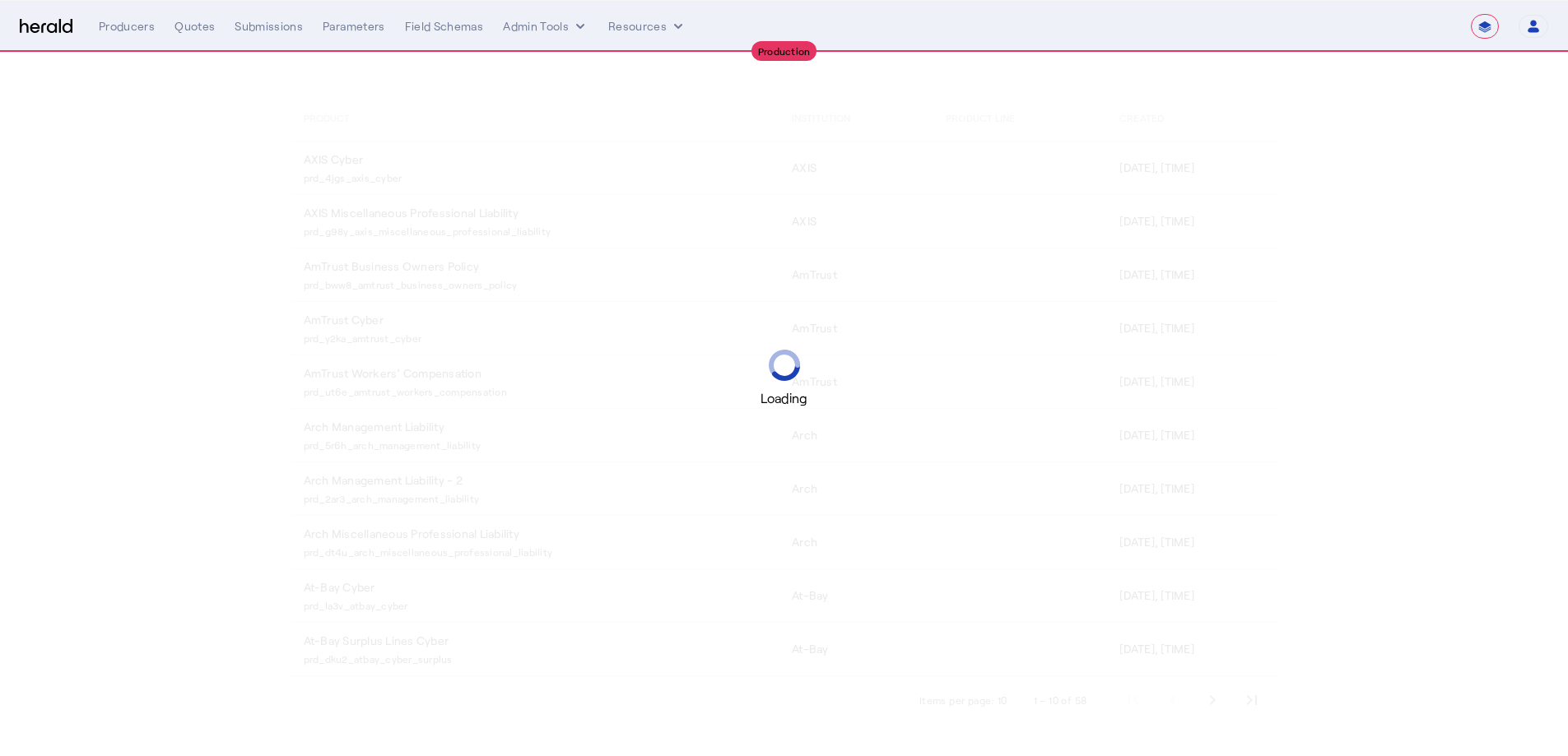 scroll, scrollTop: 0, scrollLeft: 0, axis: both 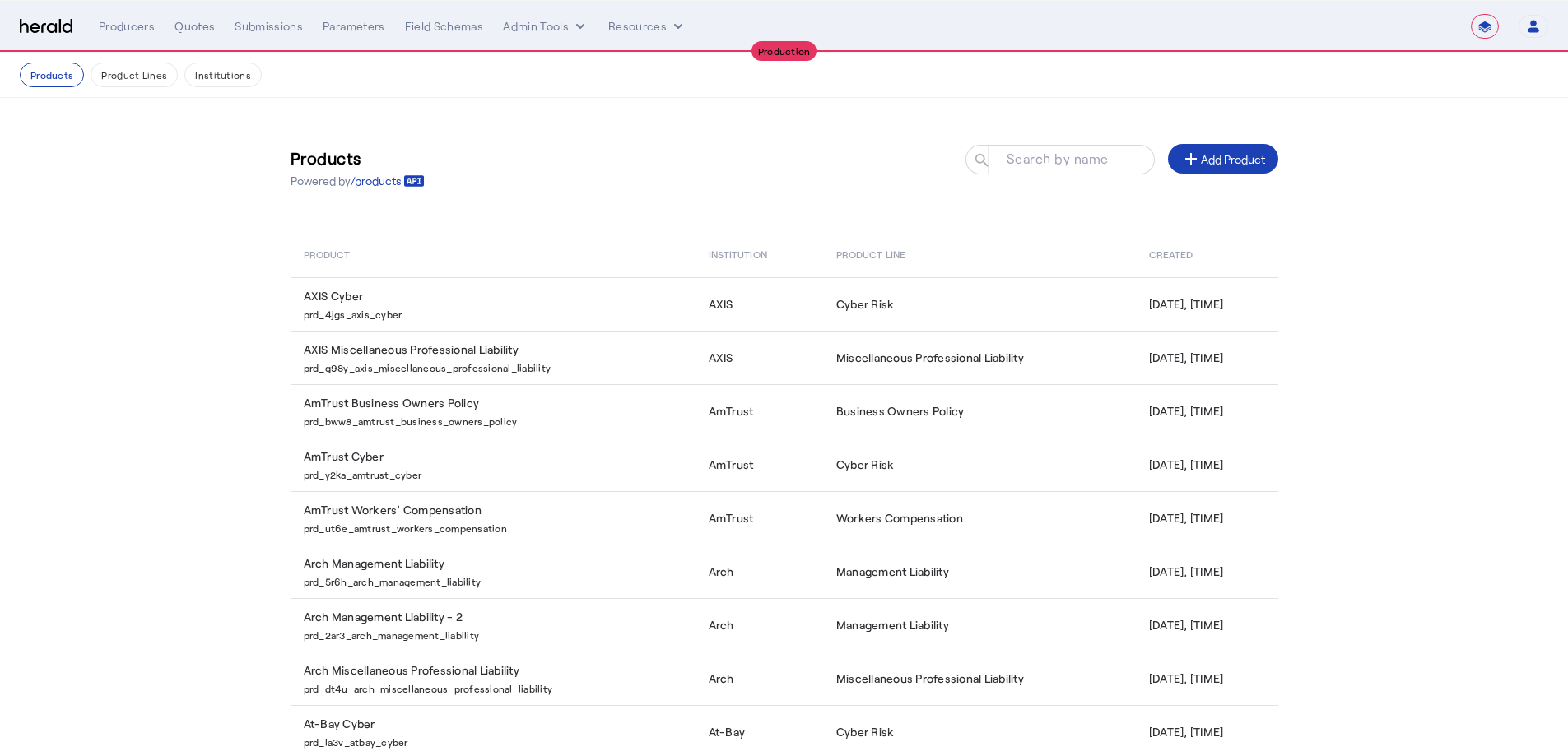 click 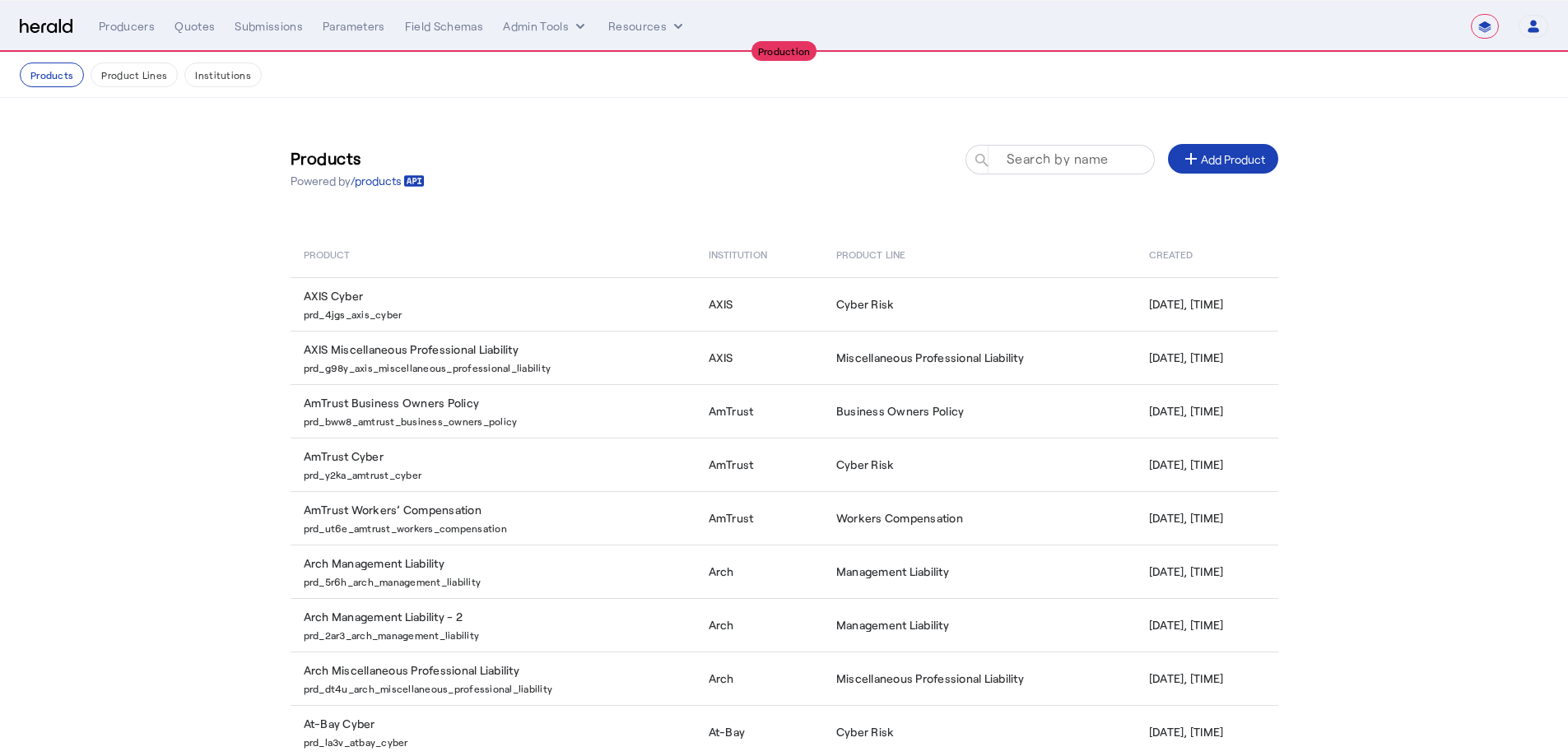 click on "Search by name" at bounding box center (1058, 158) 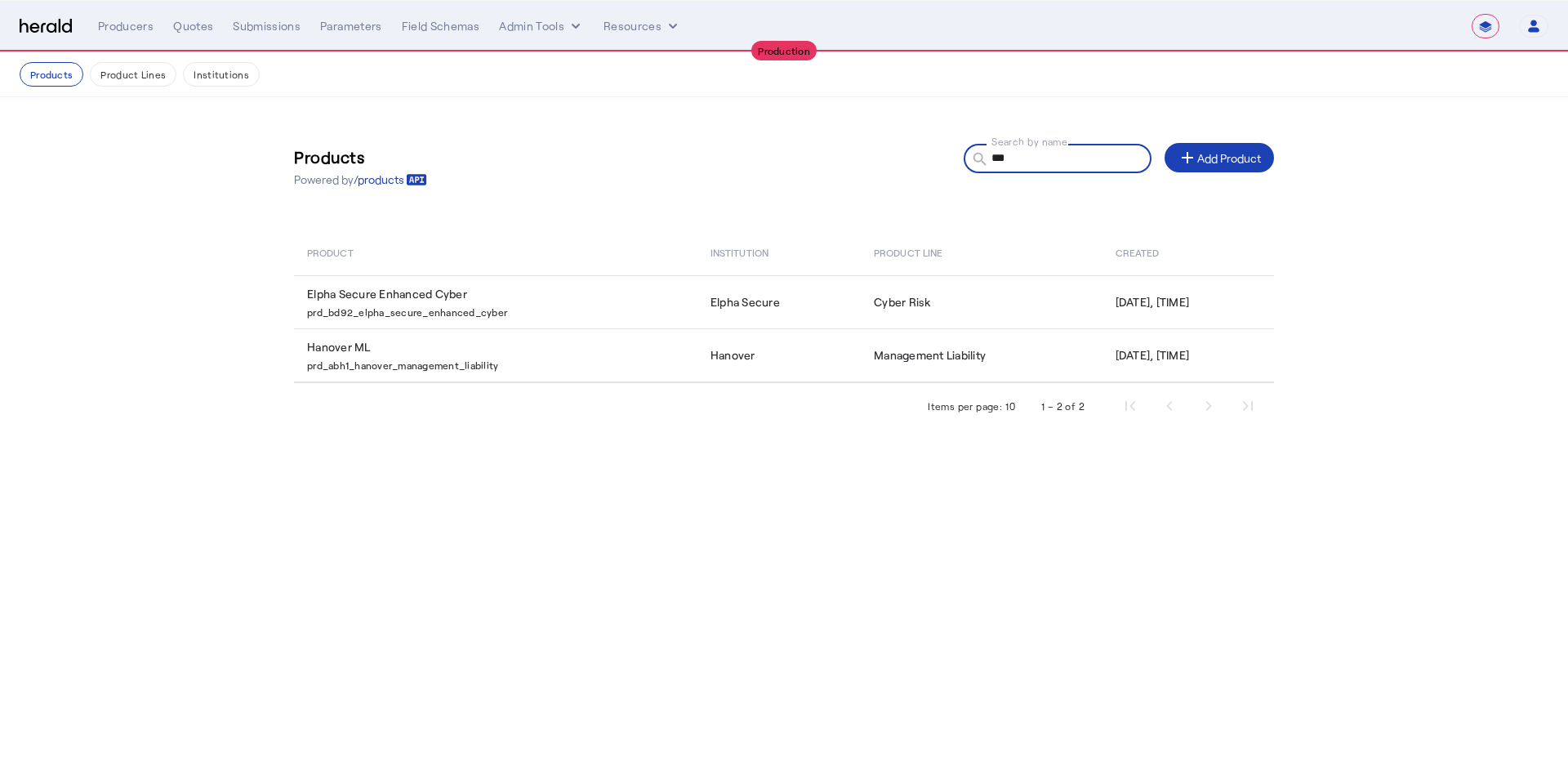 type on "***" 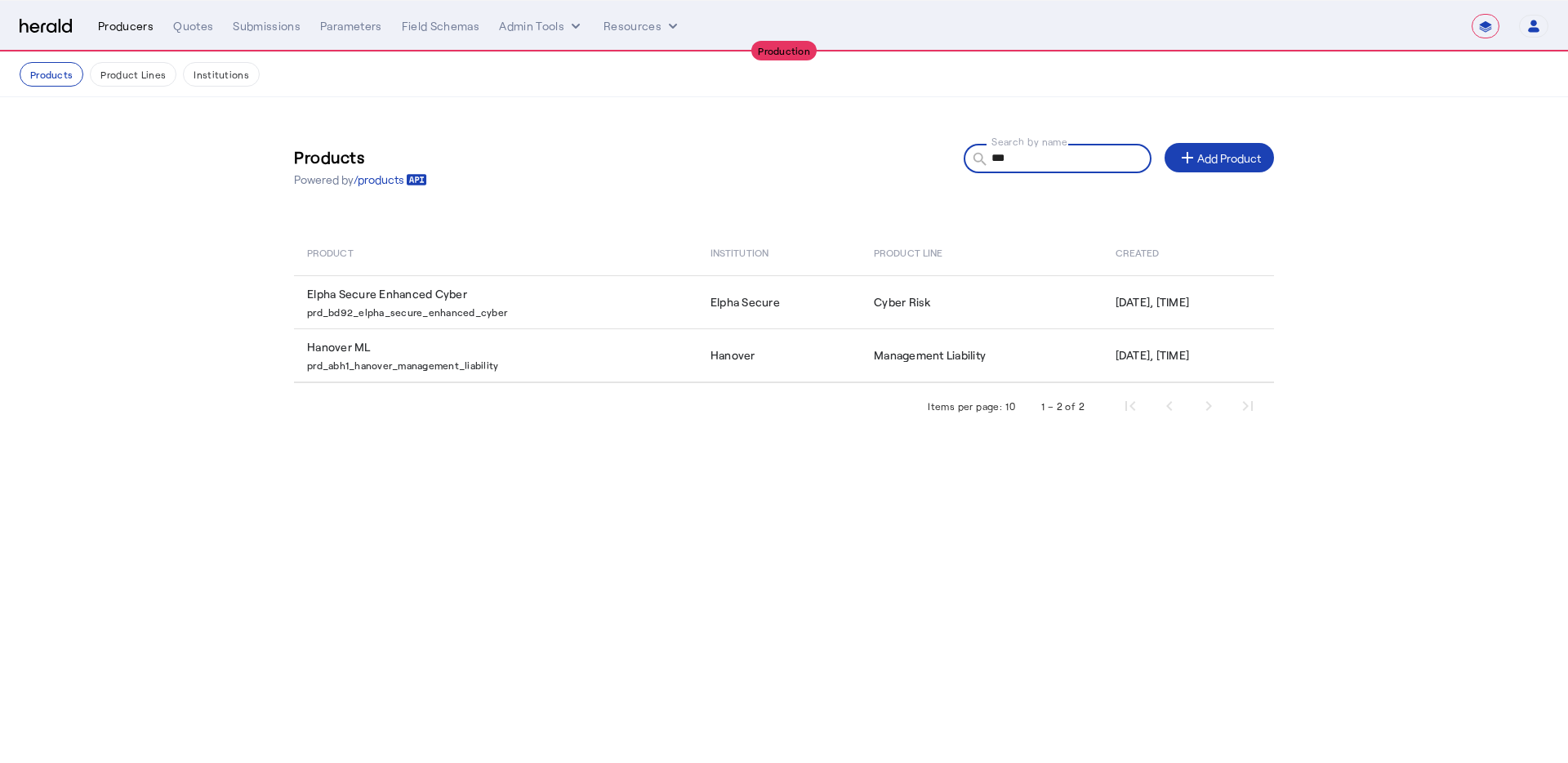 click on "Producers" at bounding box center [126, 26] 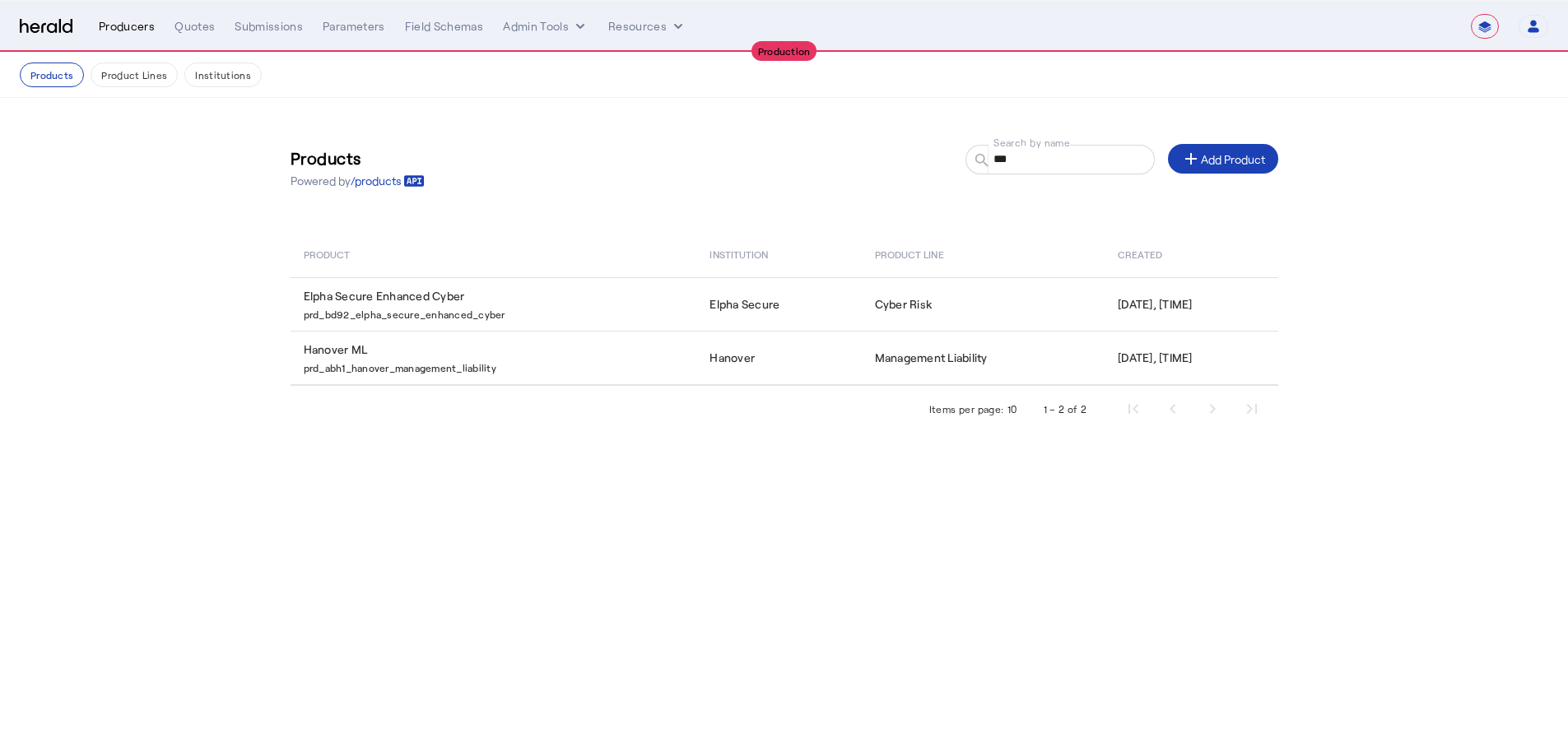 select on "pfm_z9k1_growthmill" 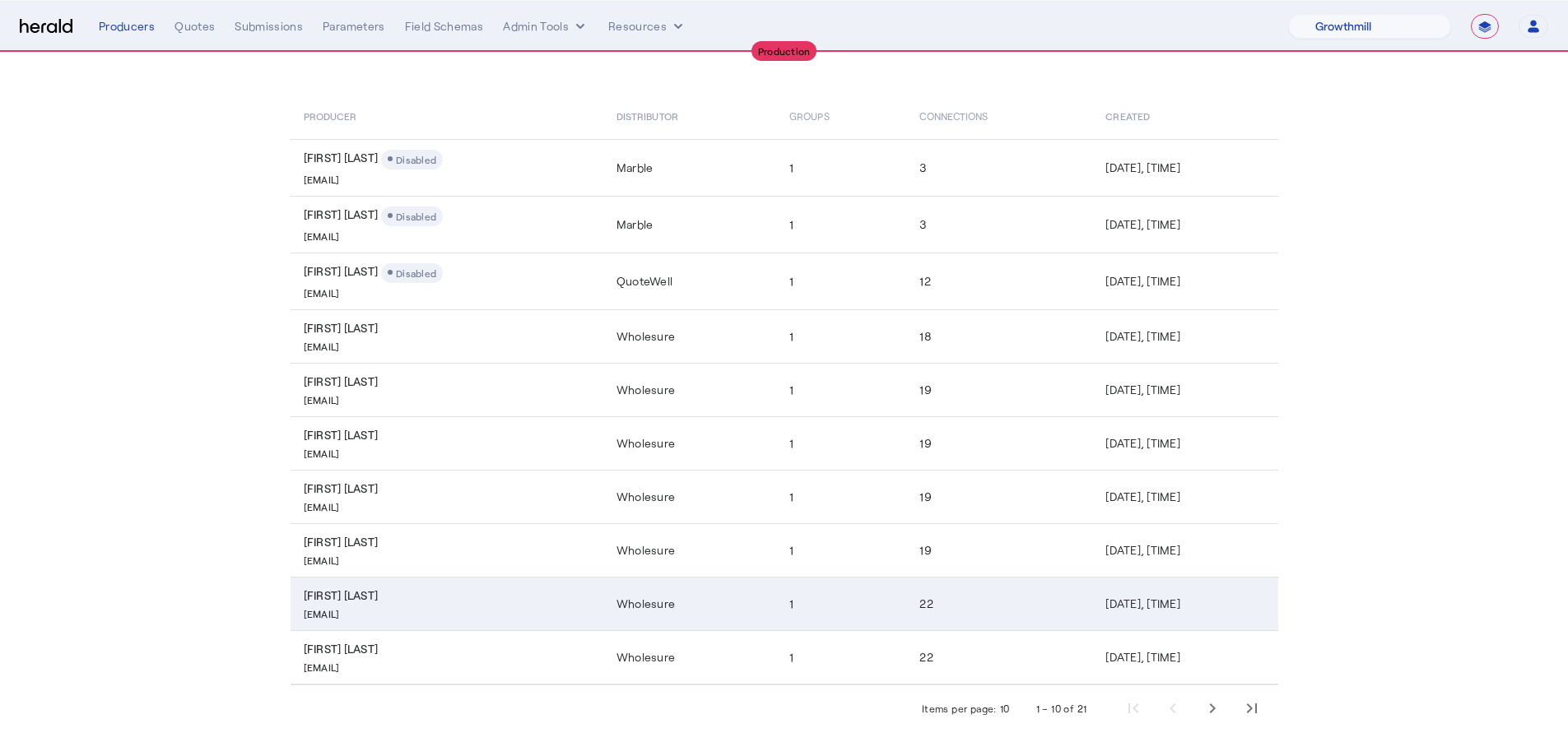 scroll, scrollTop: 146, scrollLeft: 0, axis: vertical 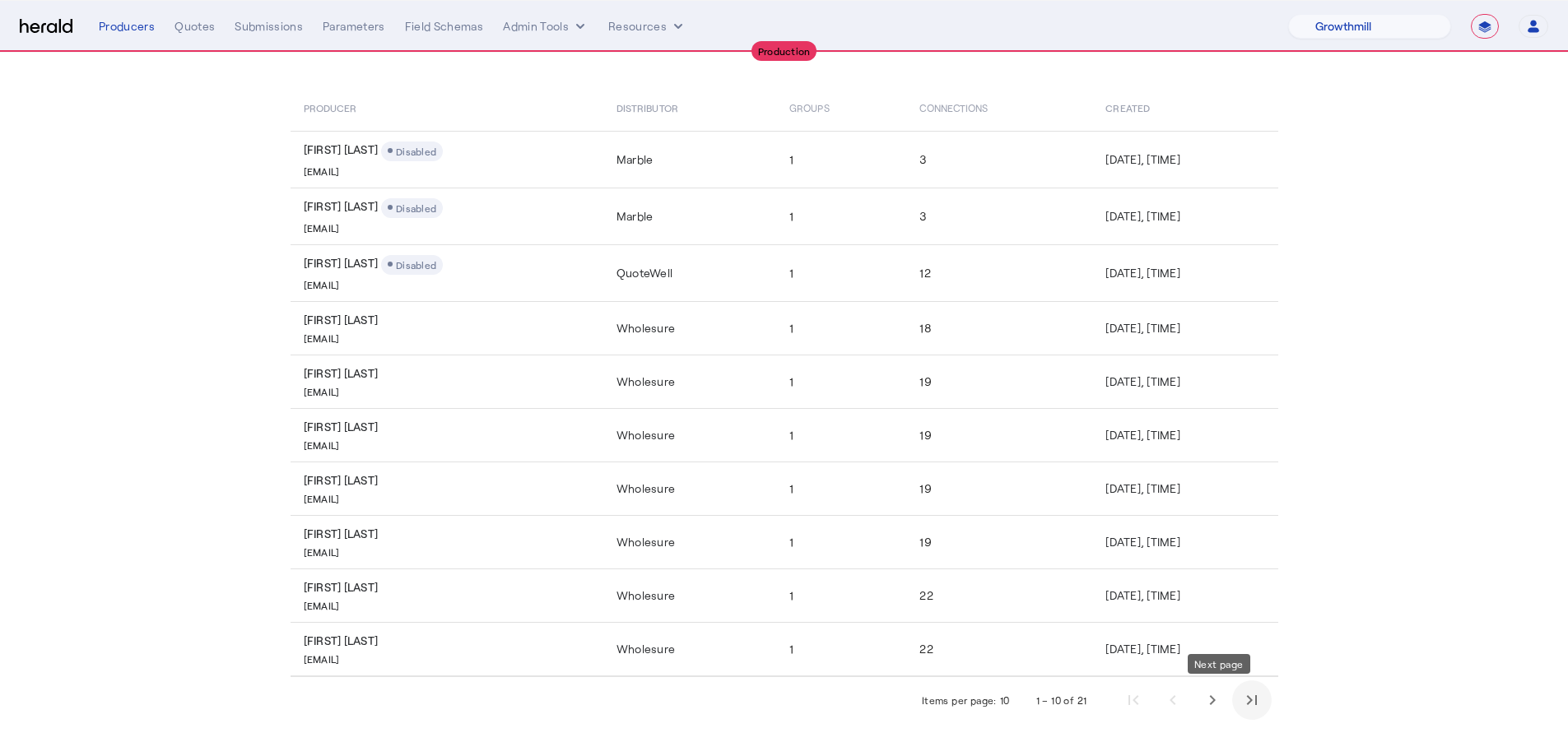 drag, startPoint x: 1236, startPoint y: 692, endPoint x: 1255, endPoint y: 692, distance: 19 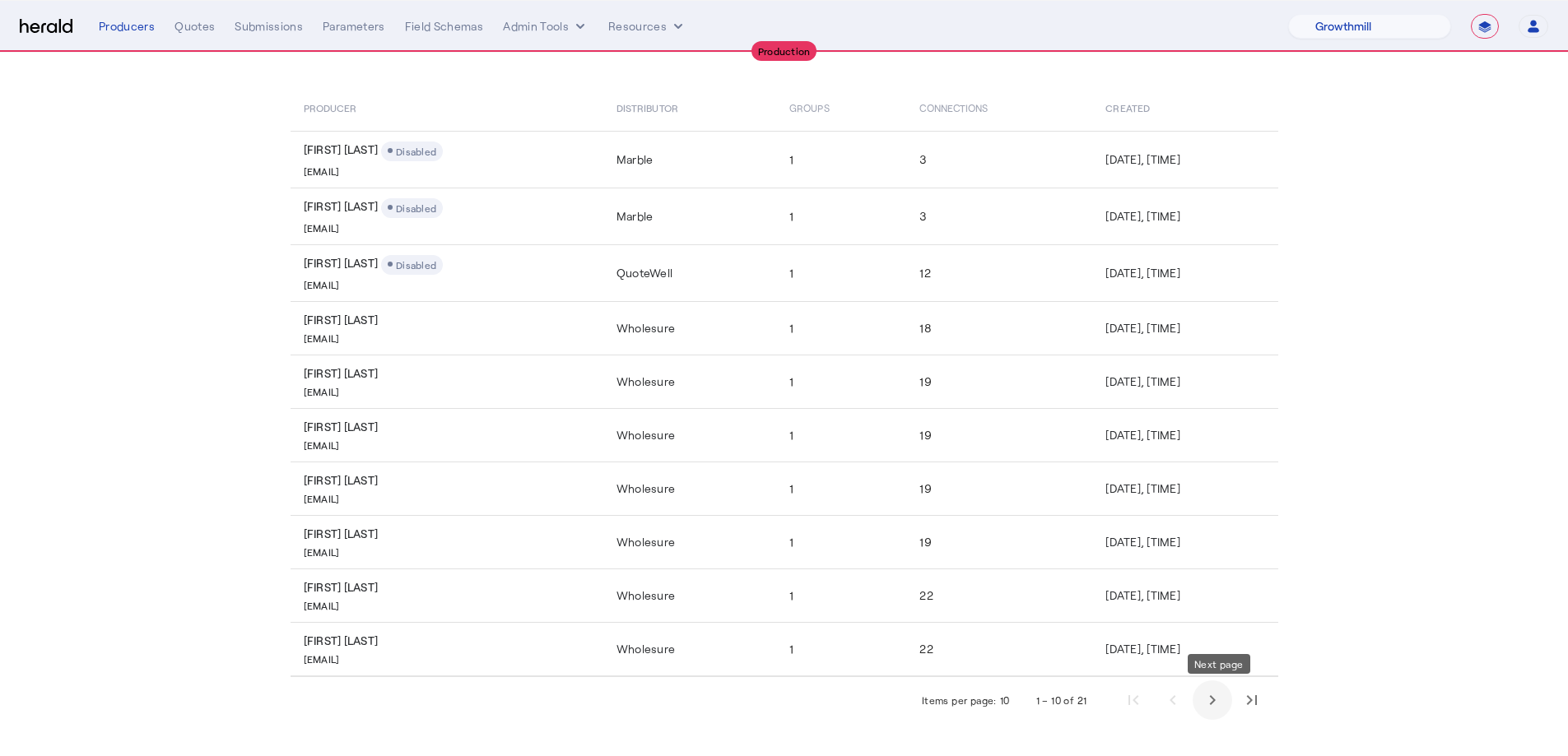 click 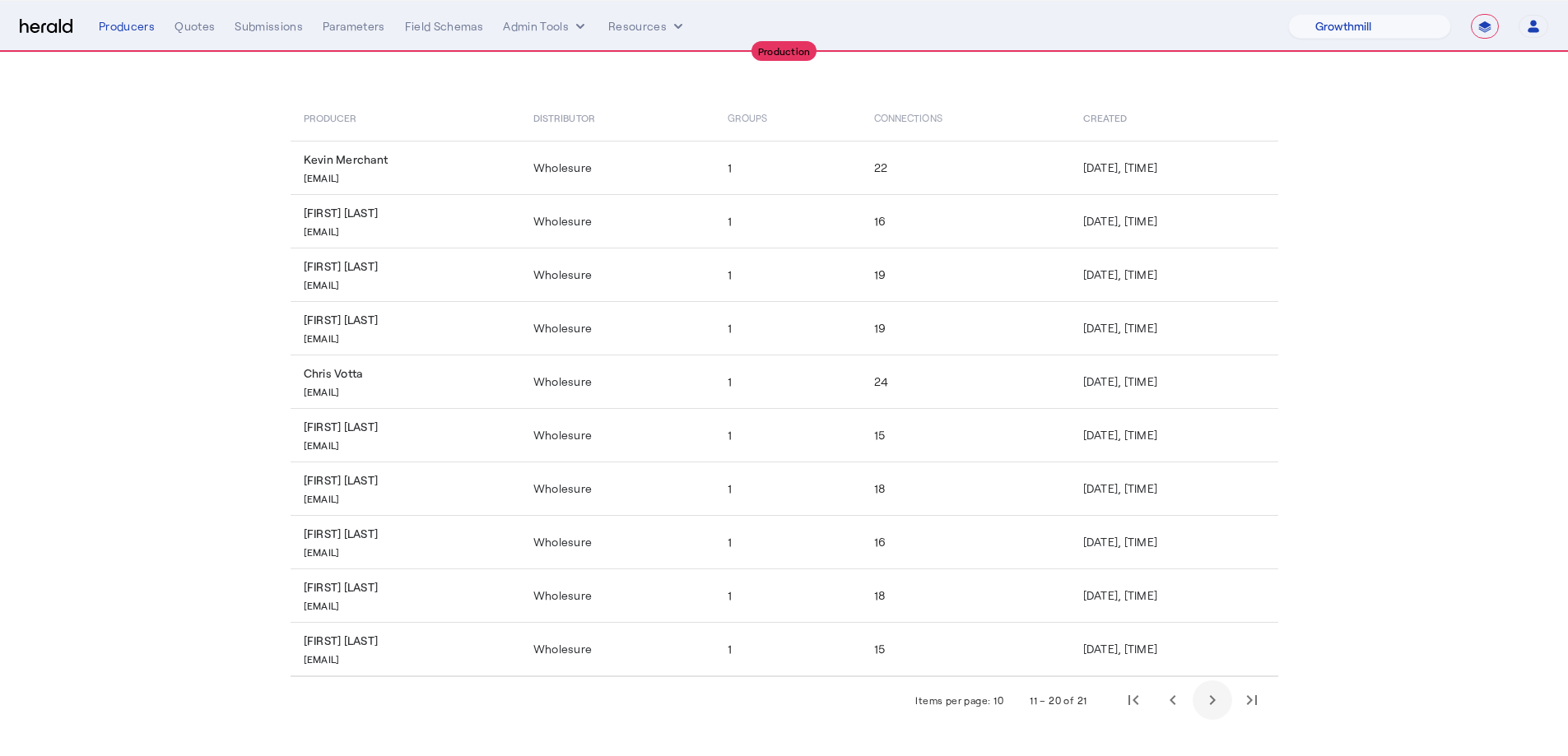 scroll, scrollTop: 136, scrollLeft: 0, axis: vertical 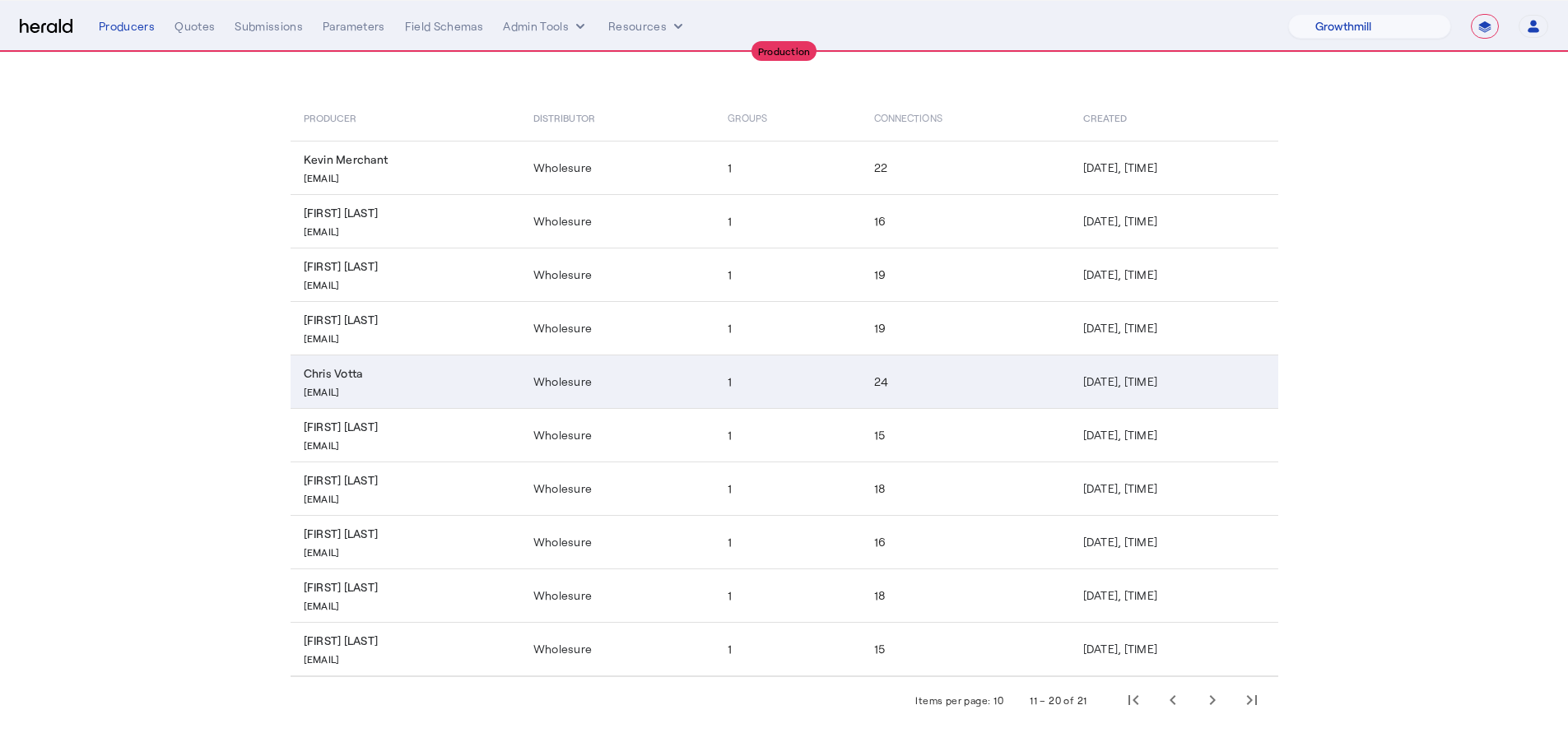 click on "24" 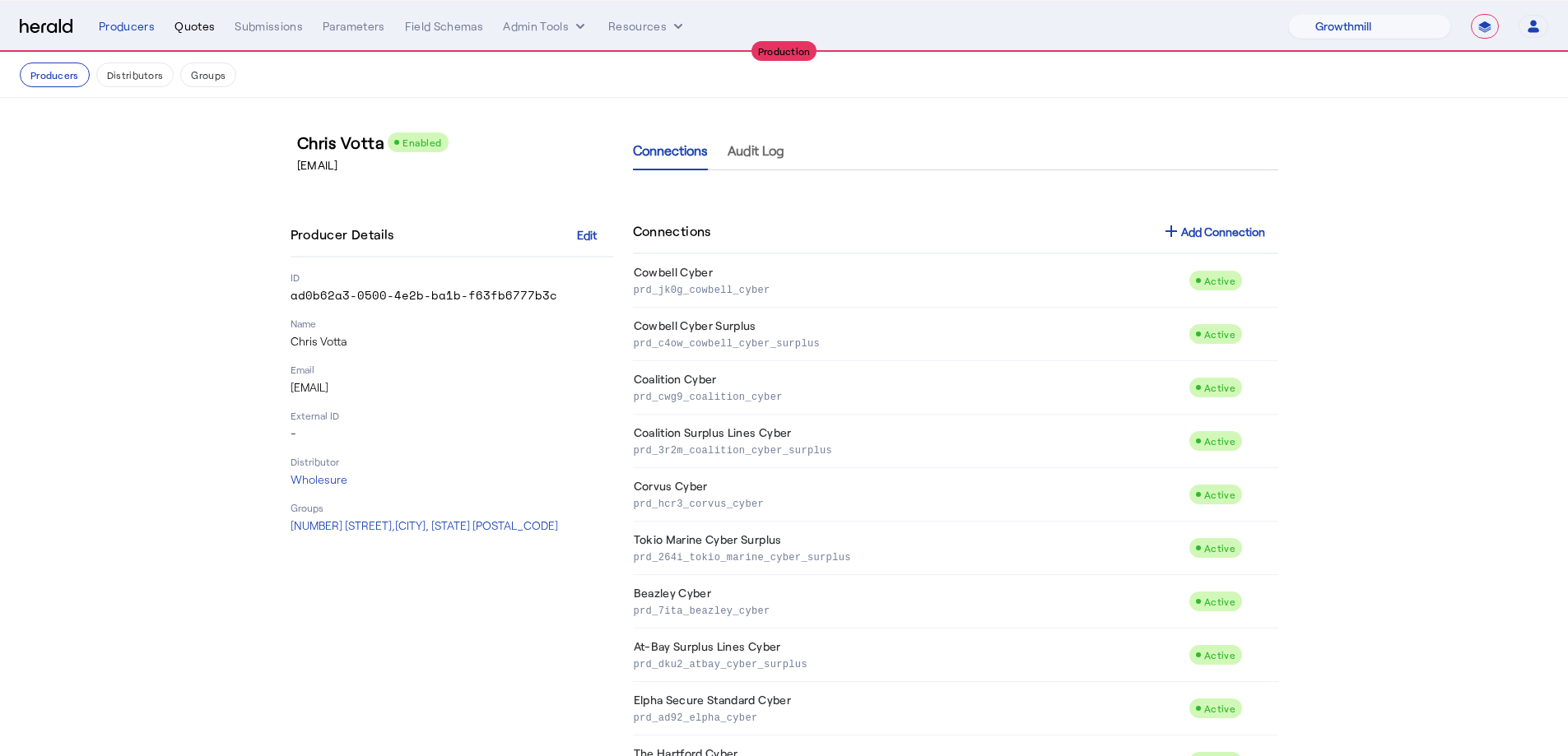 click on "Quotes" at bounding box center [194, 26] 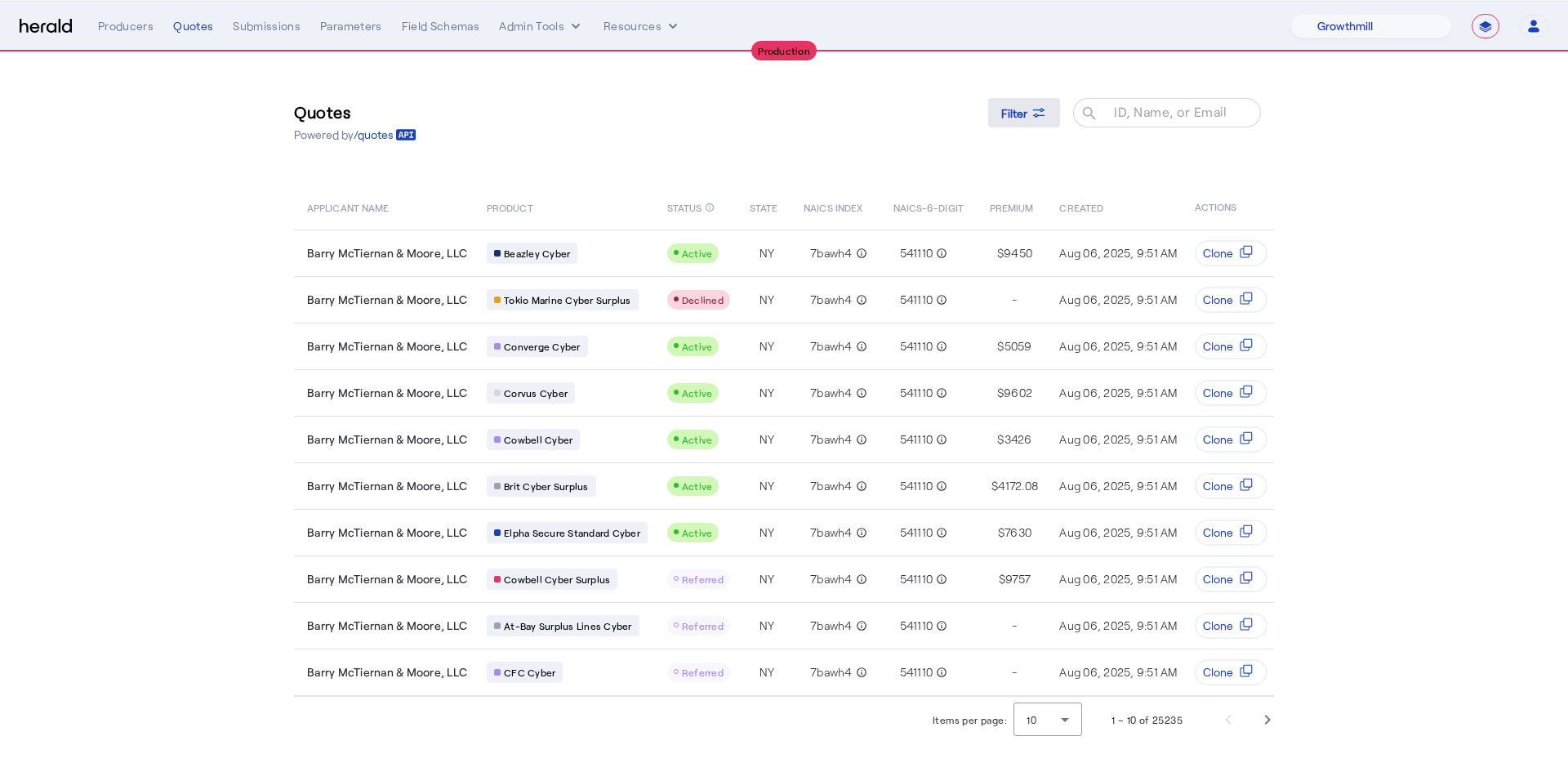 click 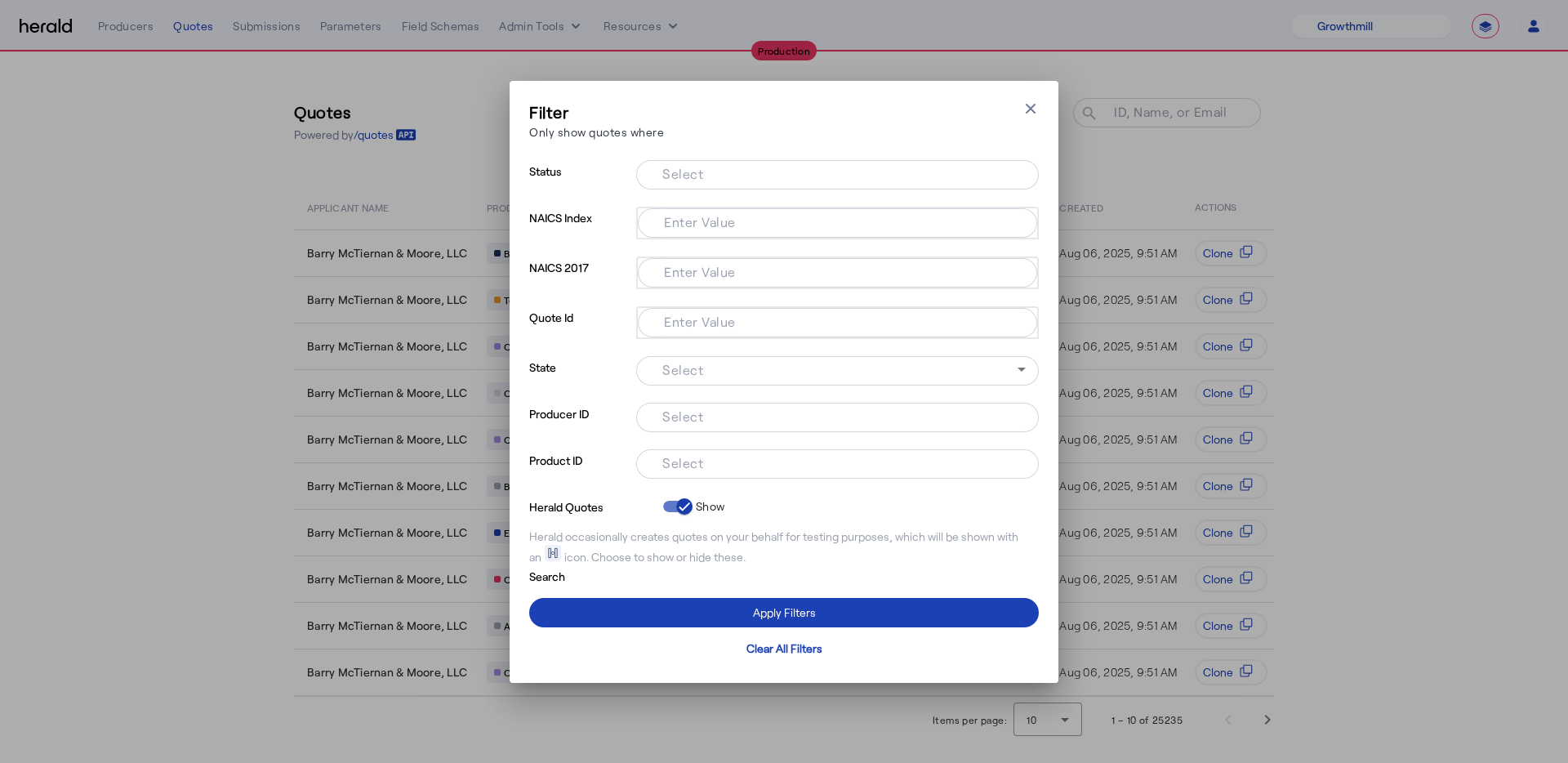 click on "Select" at bounding box center [683, 415] 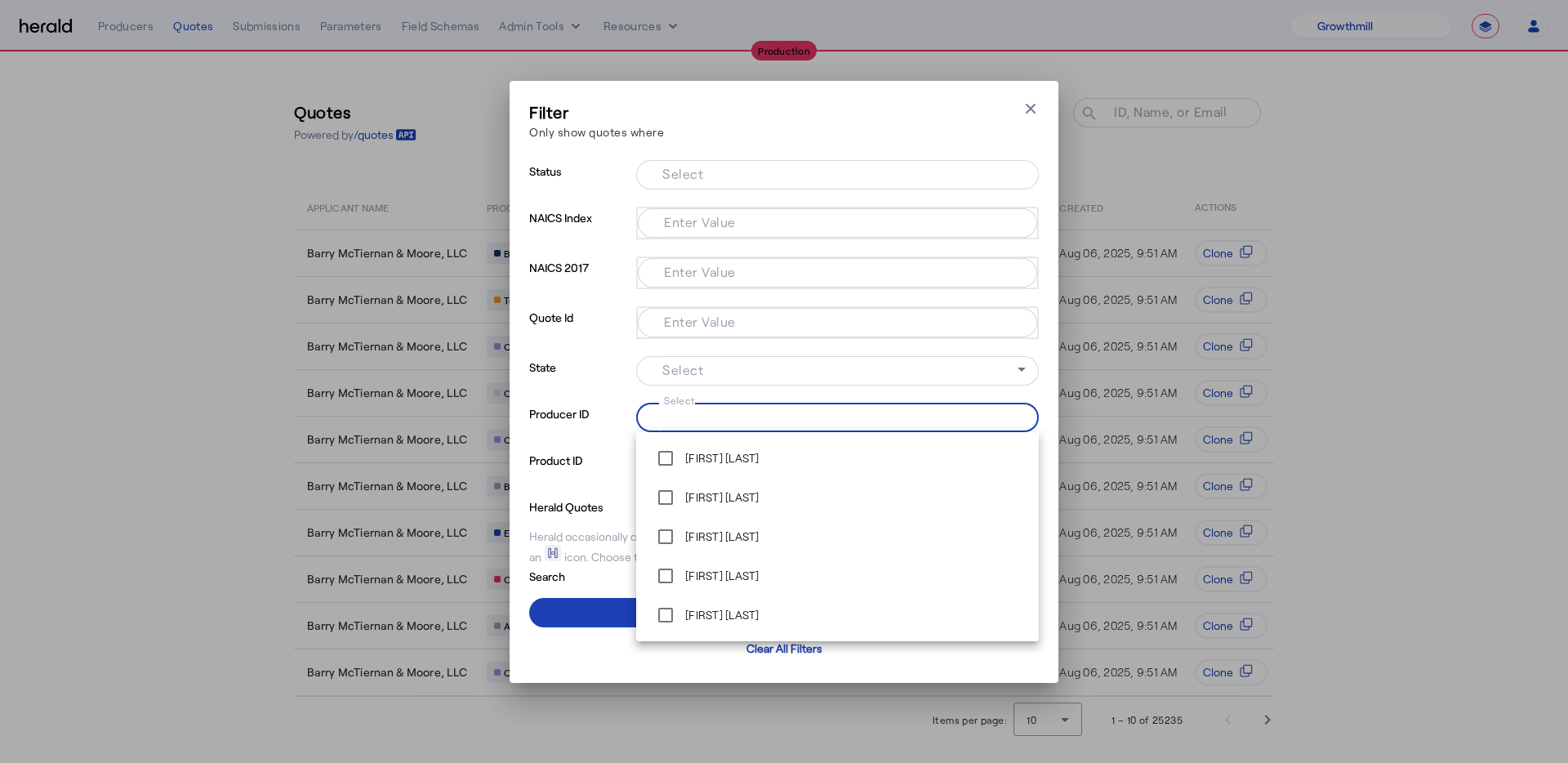 click on "Select" at bounding box center (834, 416) 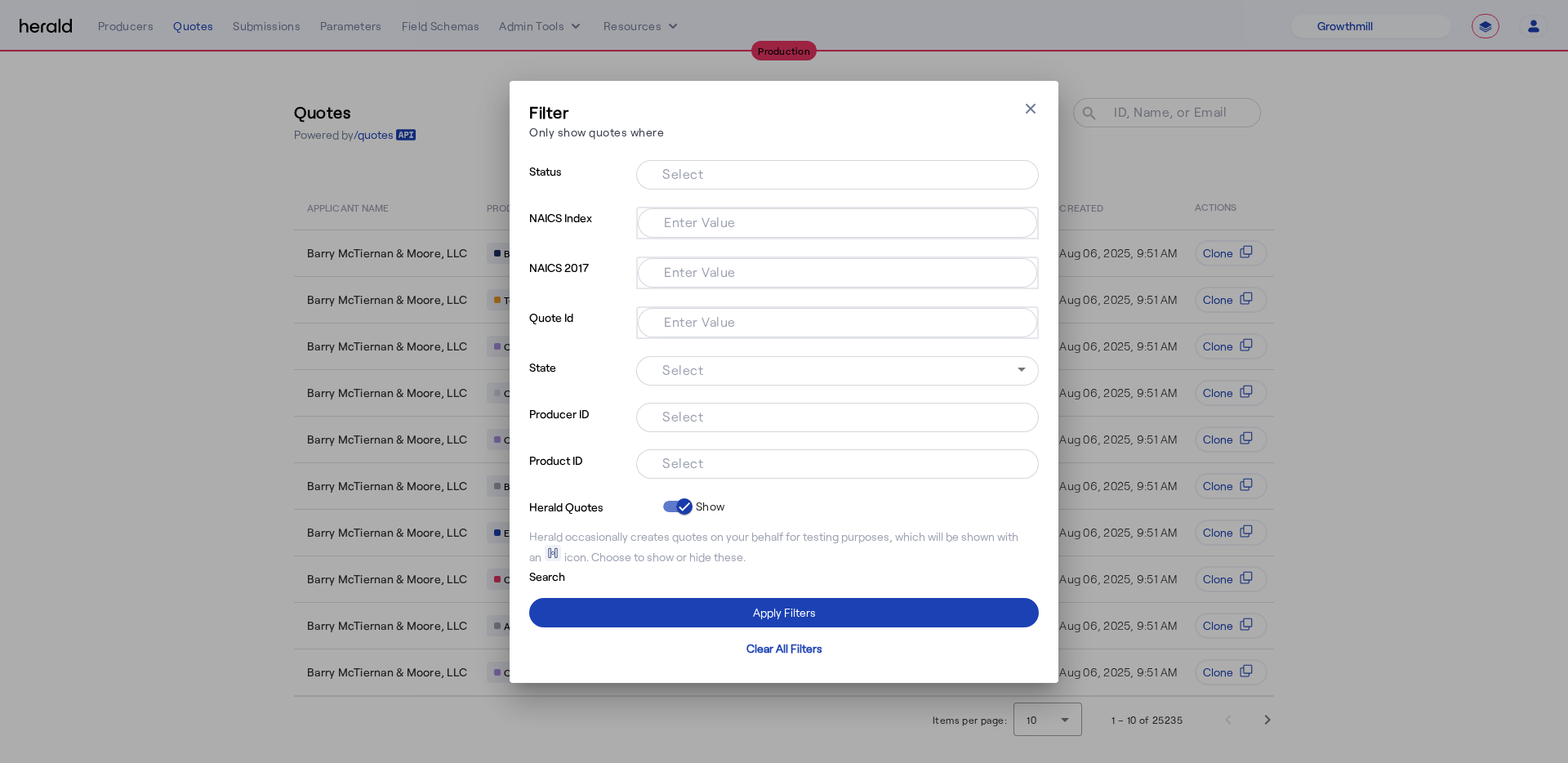 click at bounding box center (837, 464) 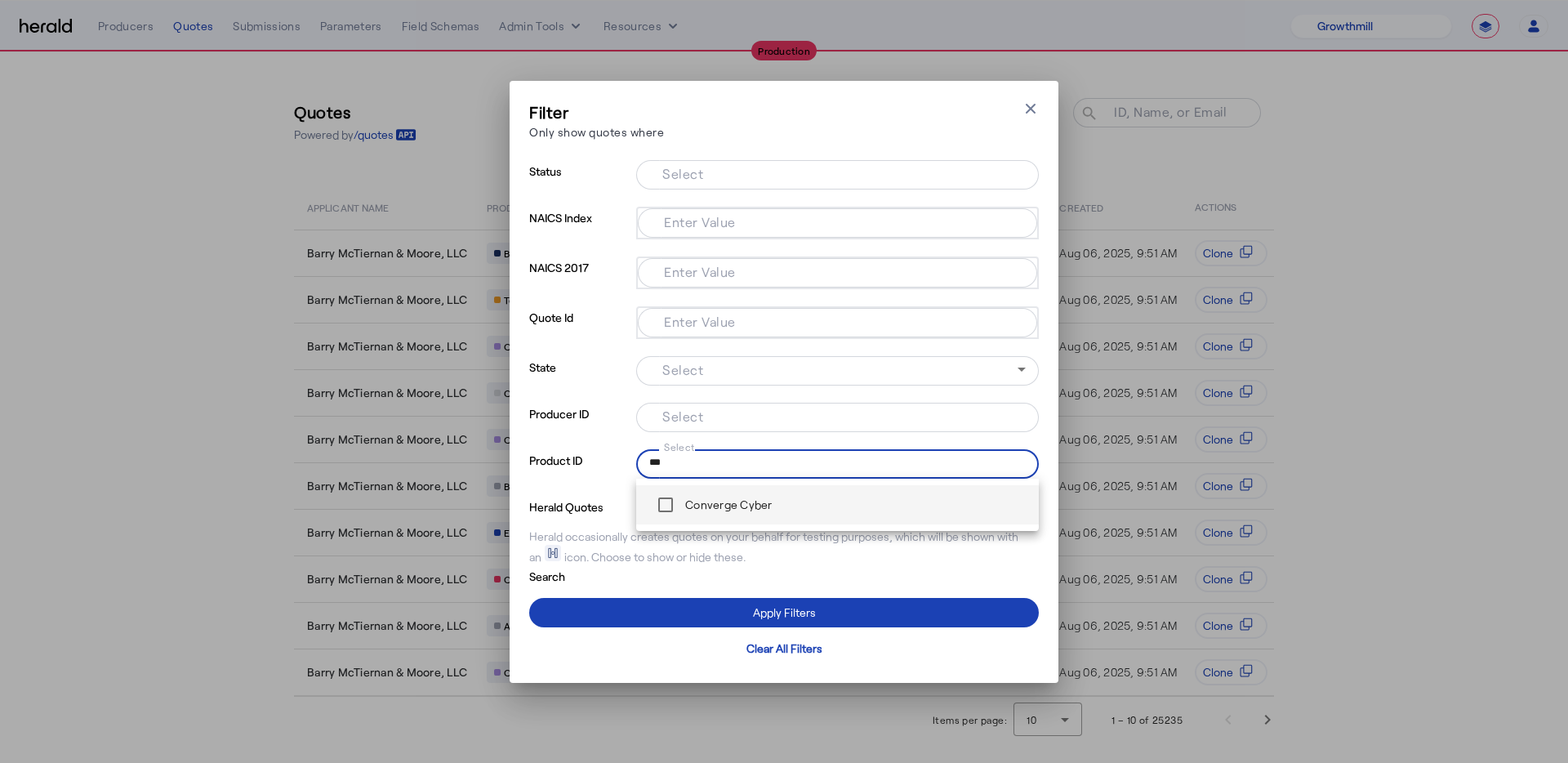 type on "***" 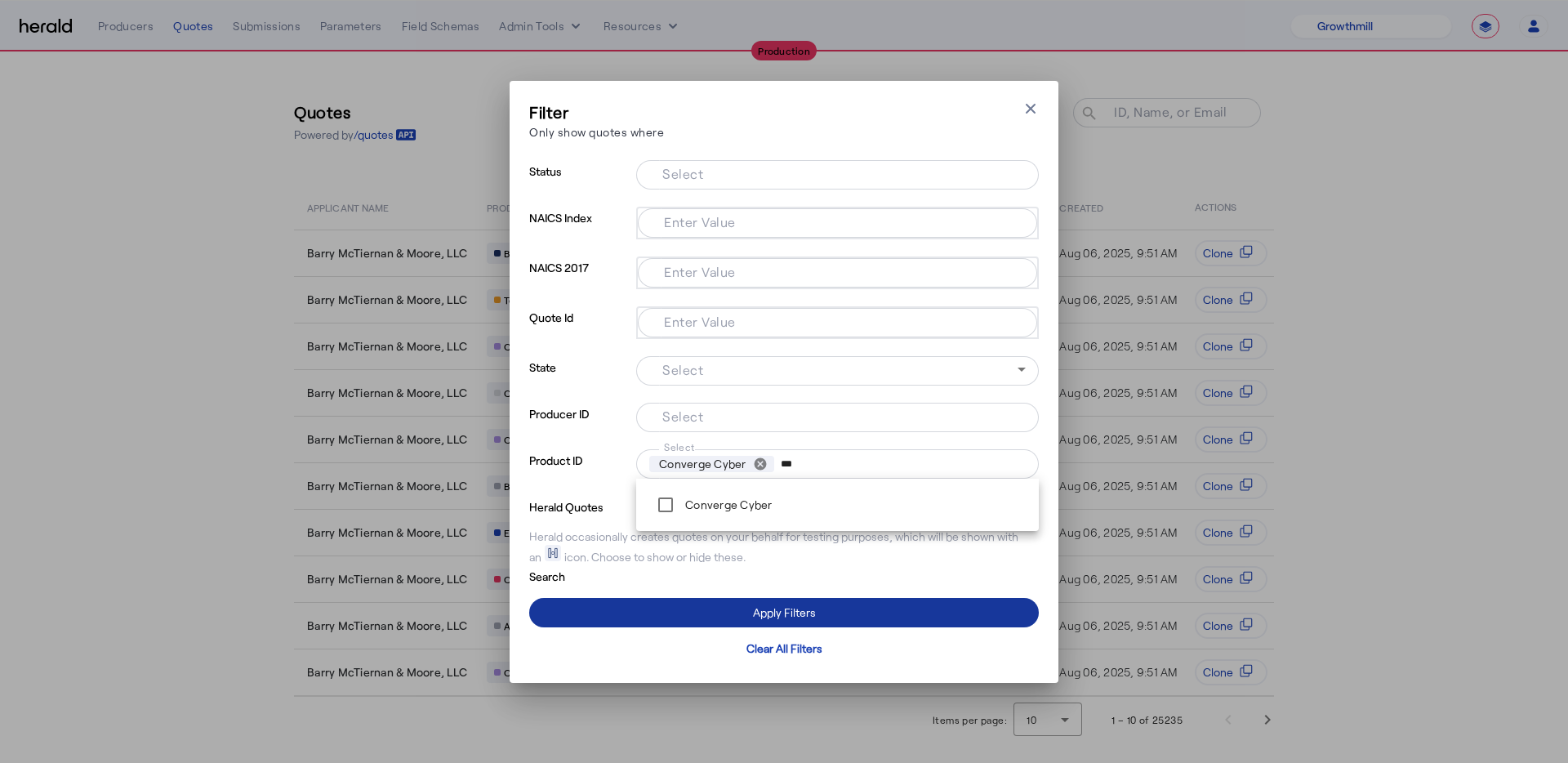 click at bounding box center (784, 613) 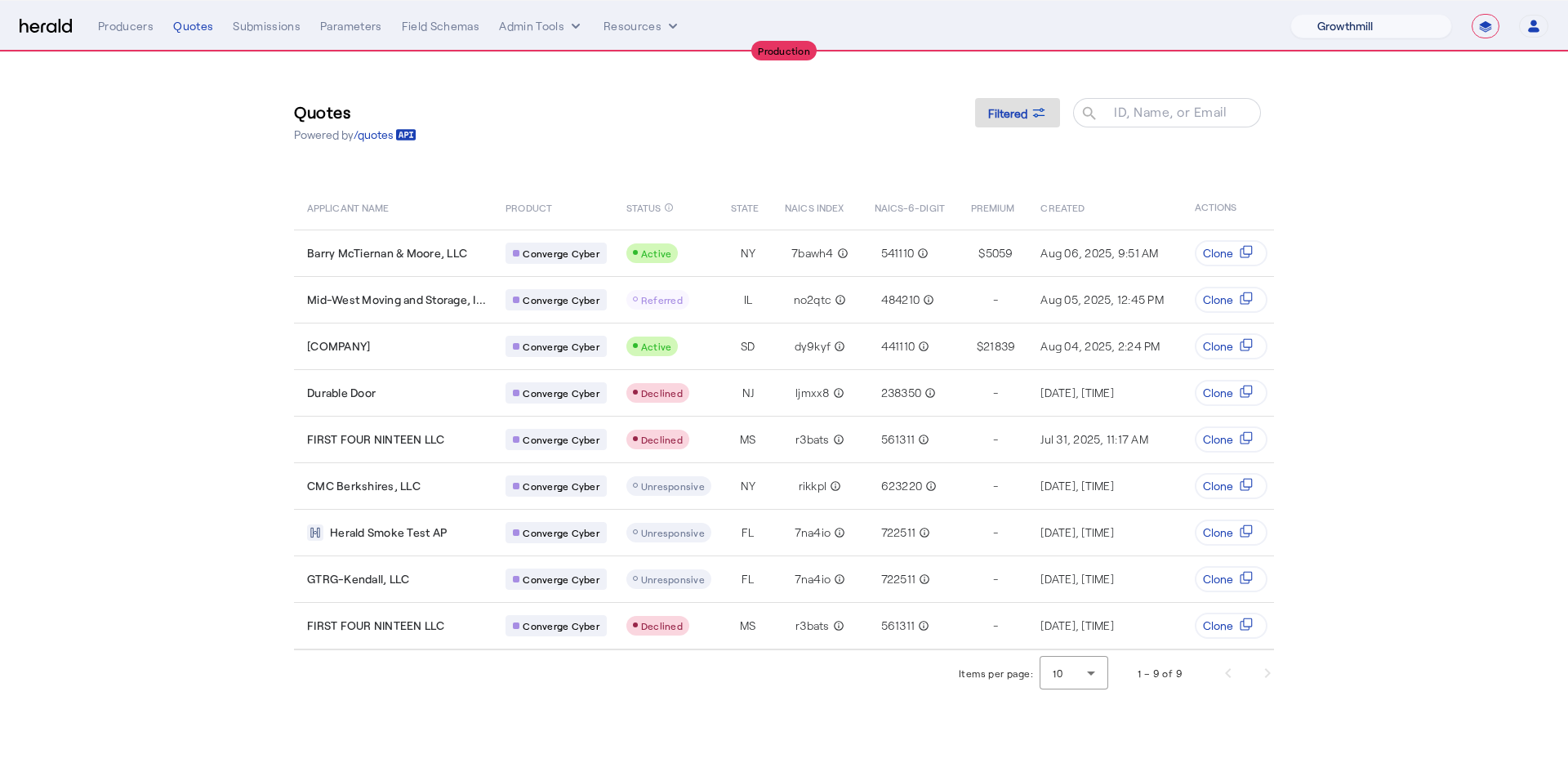 click on "1Fort   Billy   BindHQ   Bunker   CRC   Campus Coverage   Citadel   Fifthwall   Flow Specialty (Capitola)   Founder Shield   Growthmill   HIB Marketplace   HeraldAPI   Layr   Limit   Marsh   QuoteWell   Sayata Labs   Semsee   Stere   USI   Vouch   Zywave" at bounding box center [1371, 26] 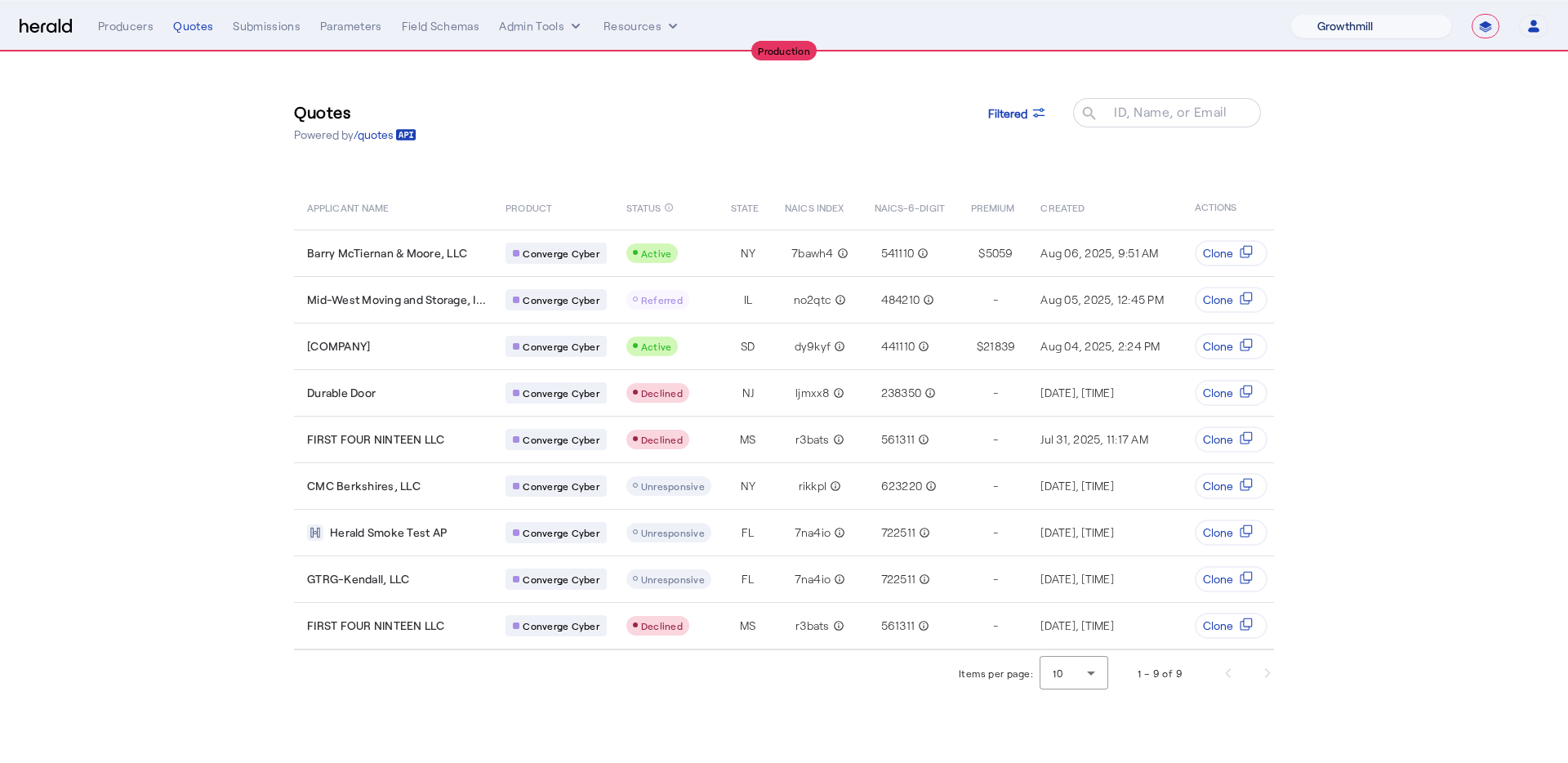 select on "pfm_a9p2_hib_marketplace" 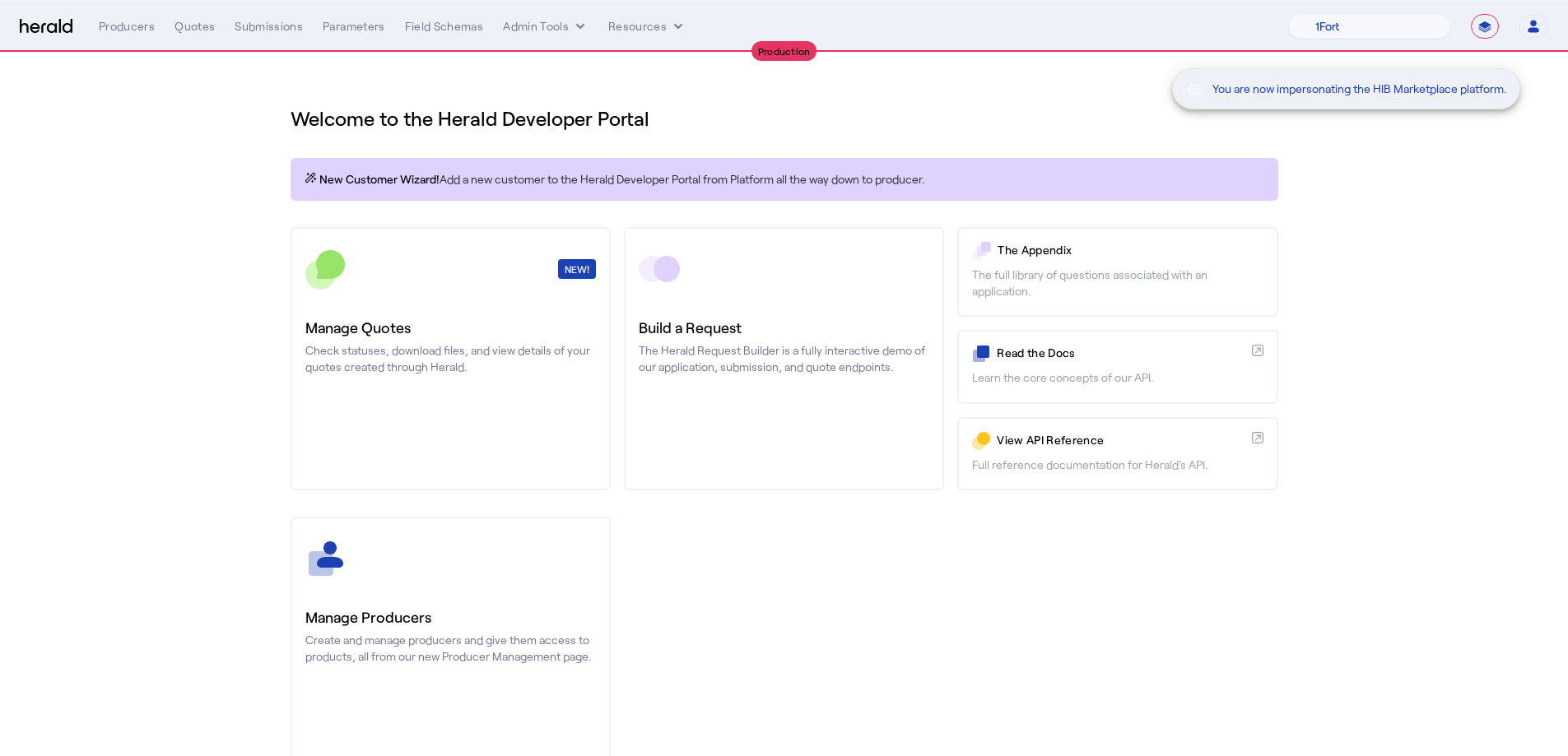 click on "You are now impersonating the HIB Marketplace platform." at bounding box center (784, 378) 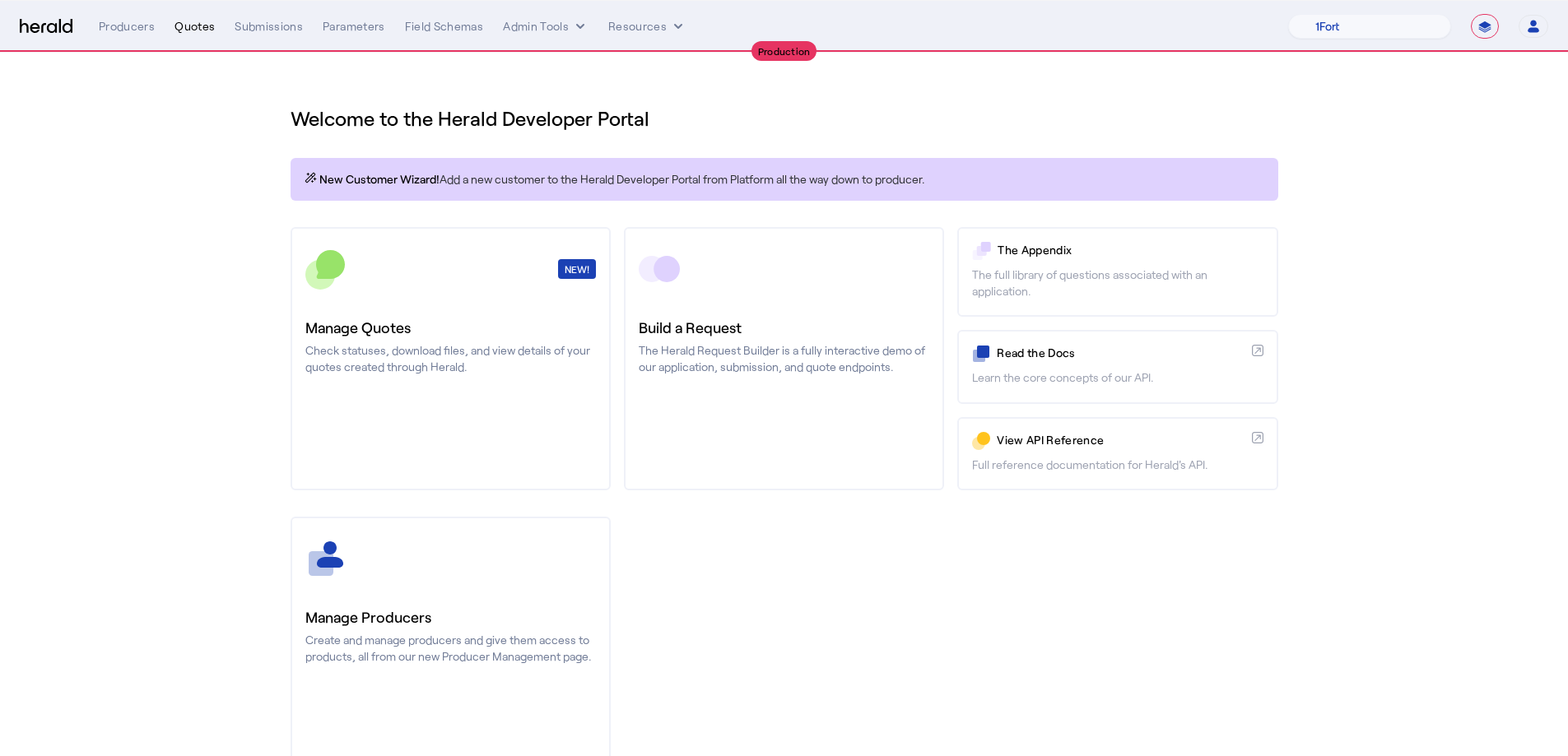 click on "Quotes" at bounding box center (194, 26) 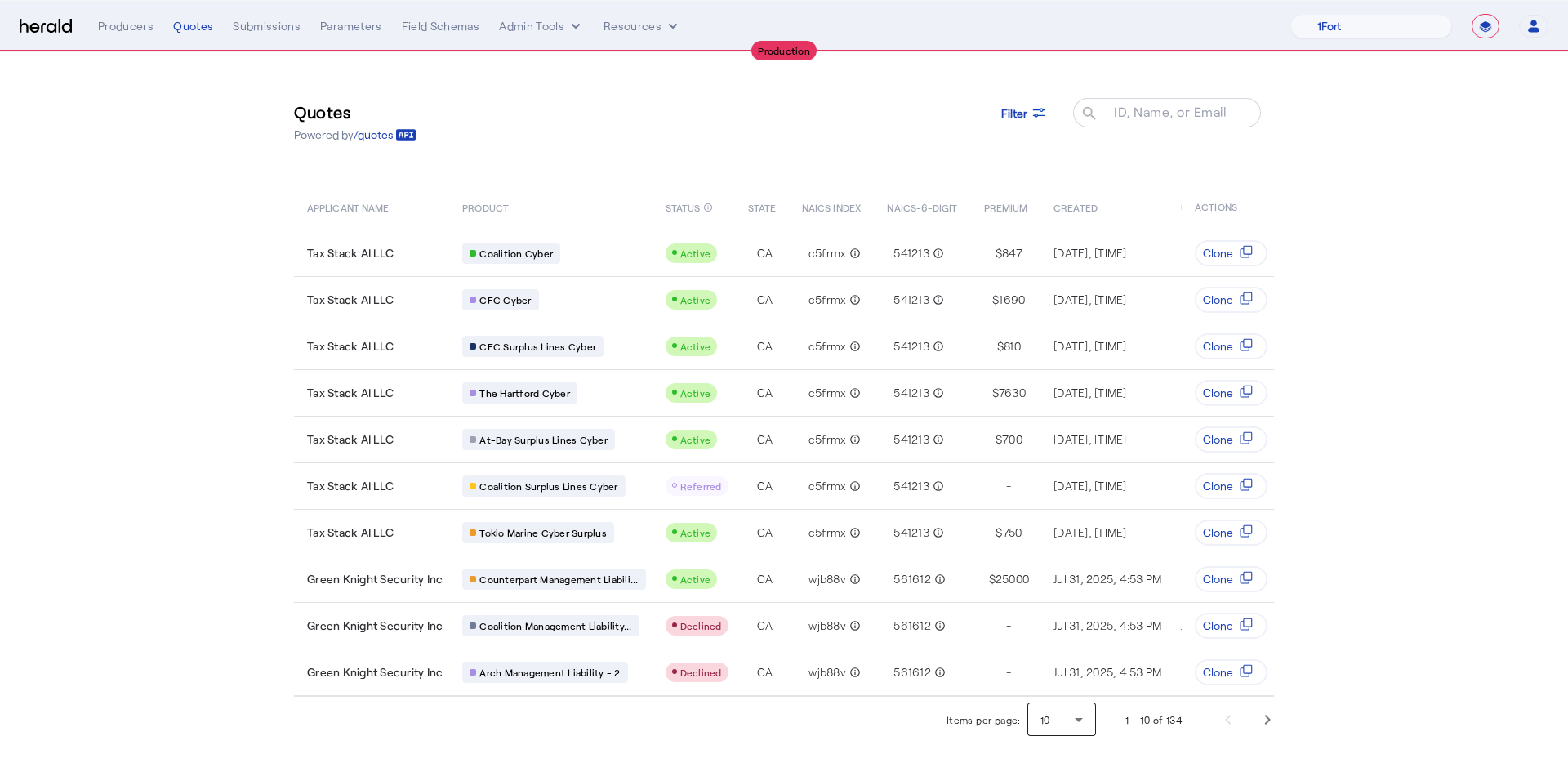 click on "10" 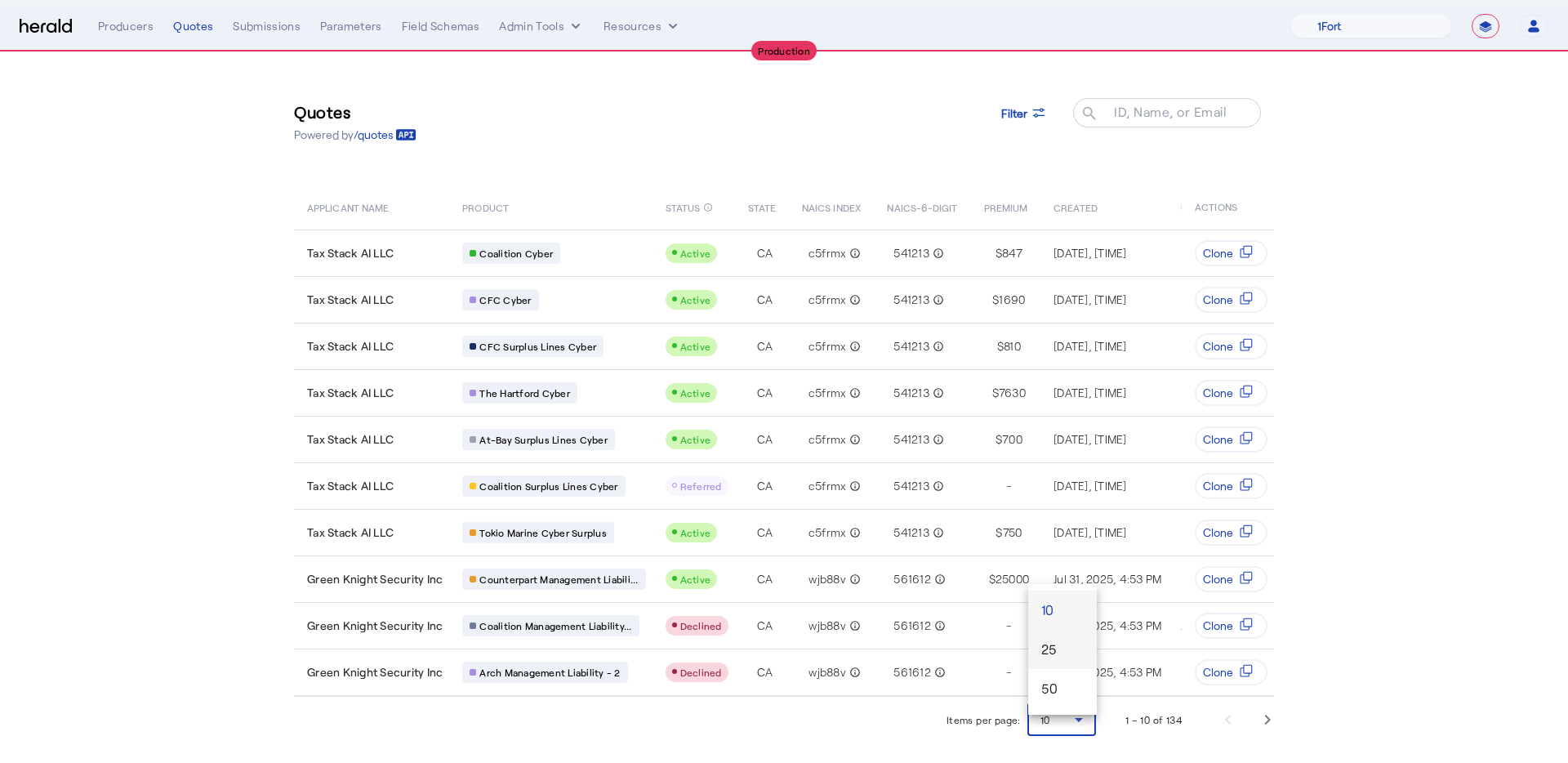 click on "25" at bounding box center [1062, 649] 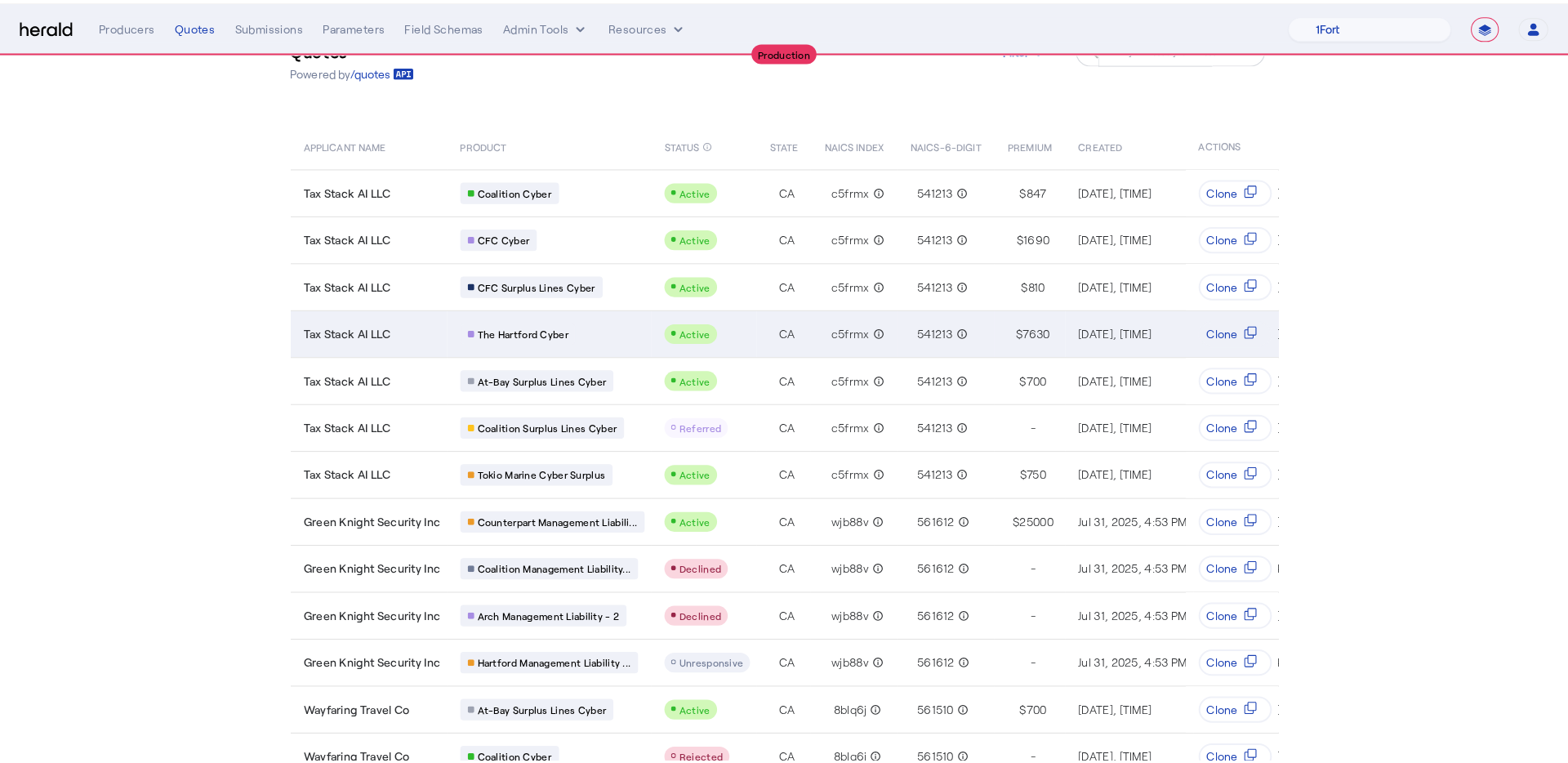 scroll, scrollTop: 0, scrollLeft: 0, axis: both 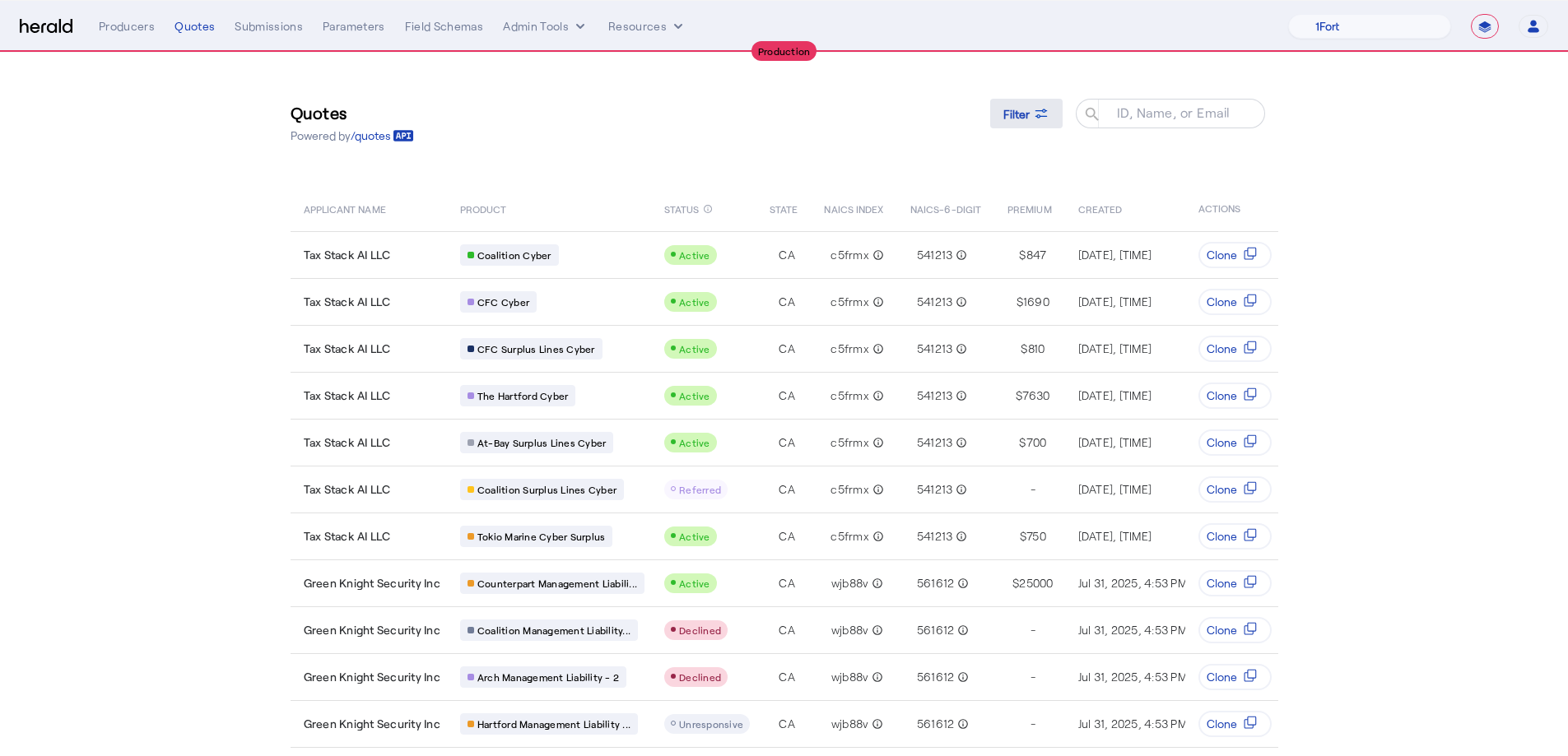 click 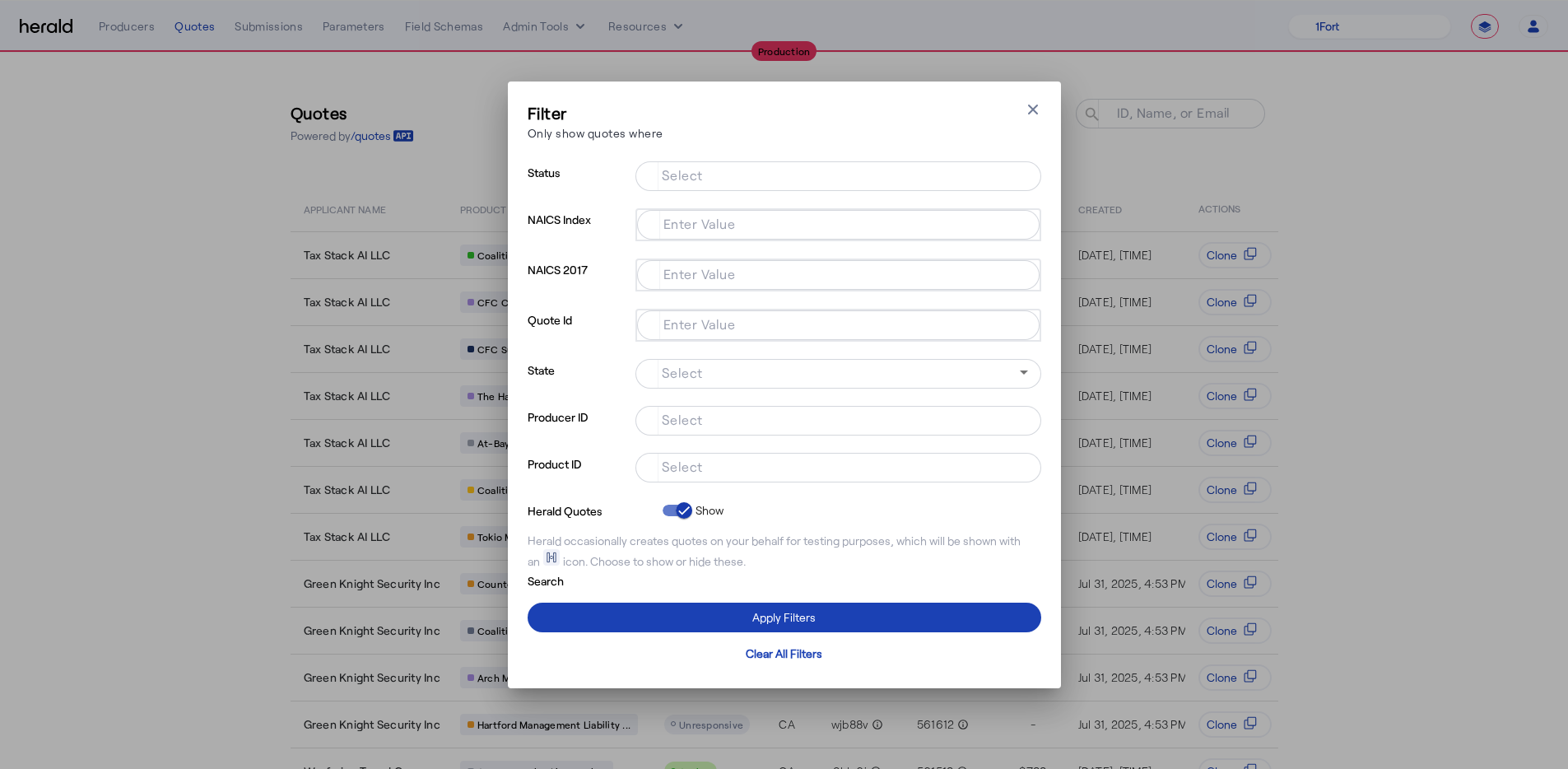 click on "Select" at bounding box center [835, 466] 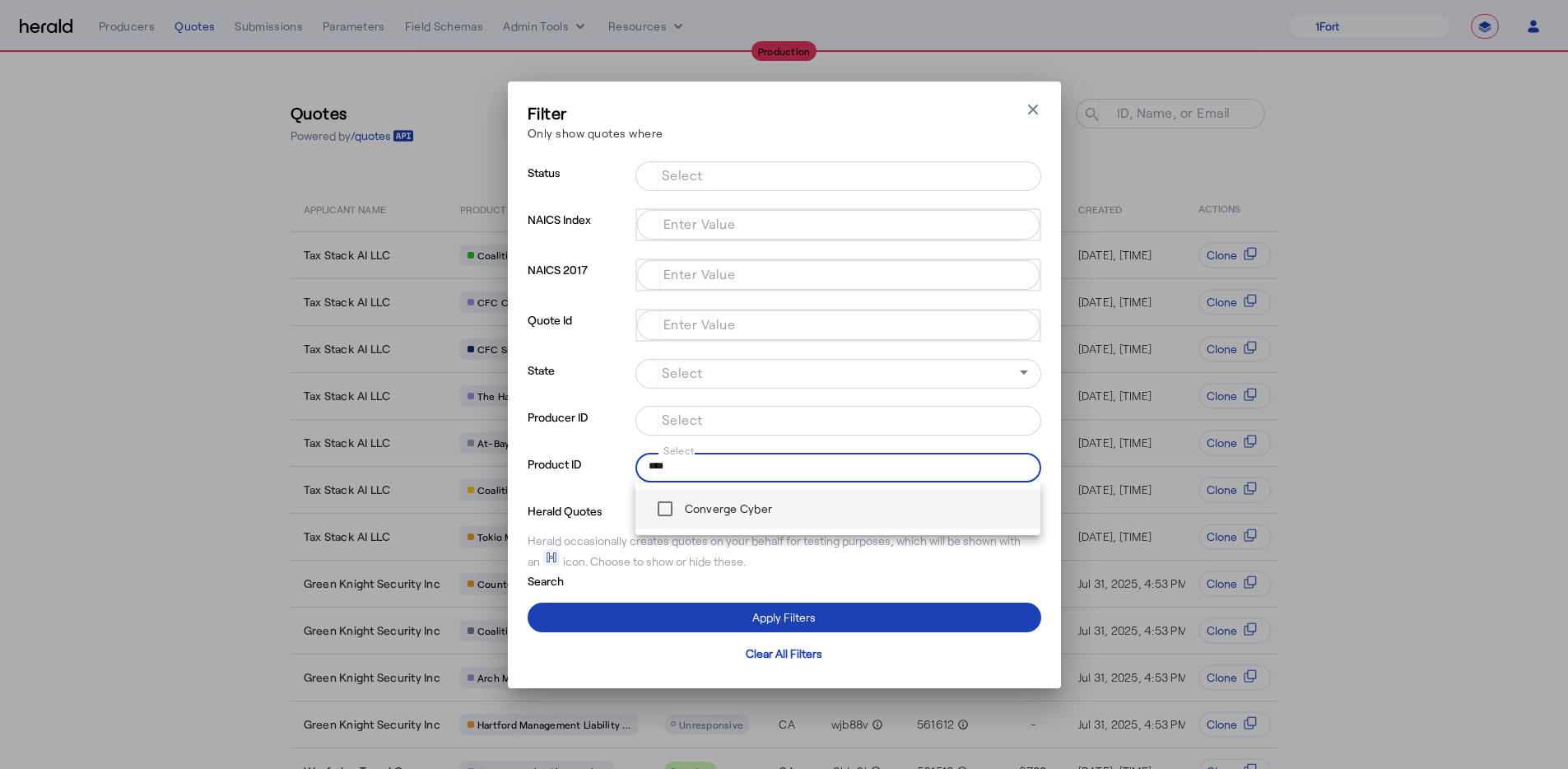 type on "****" 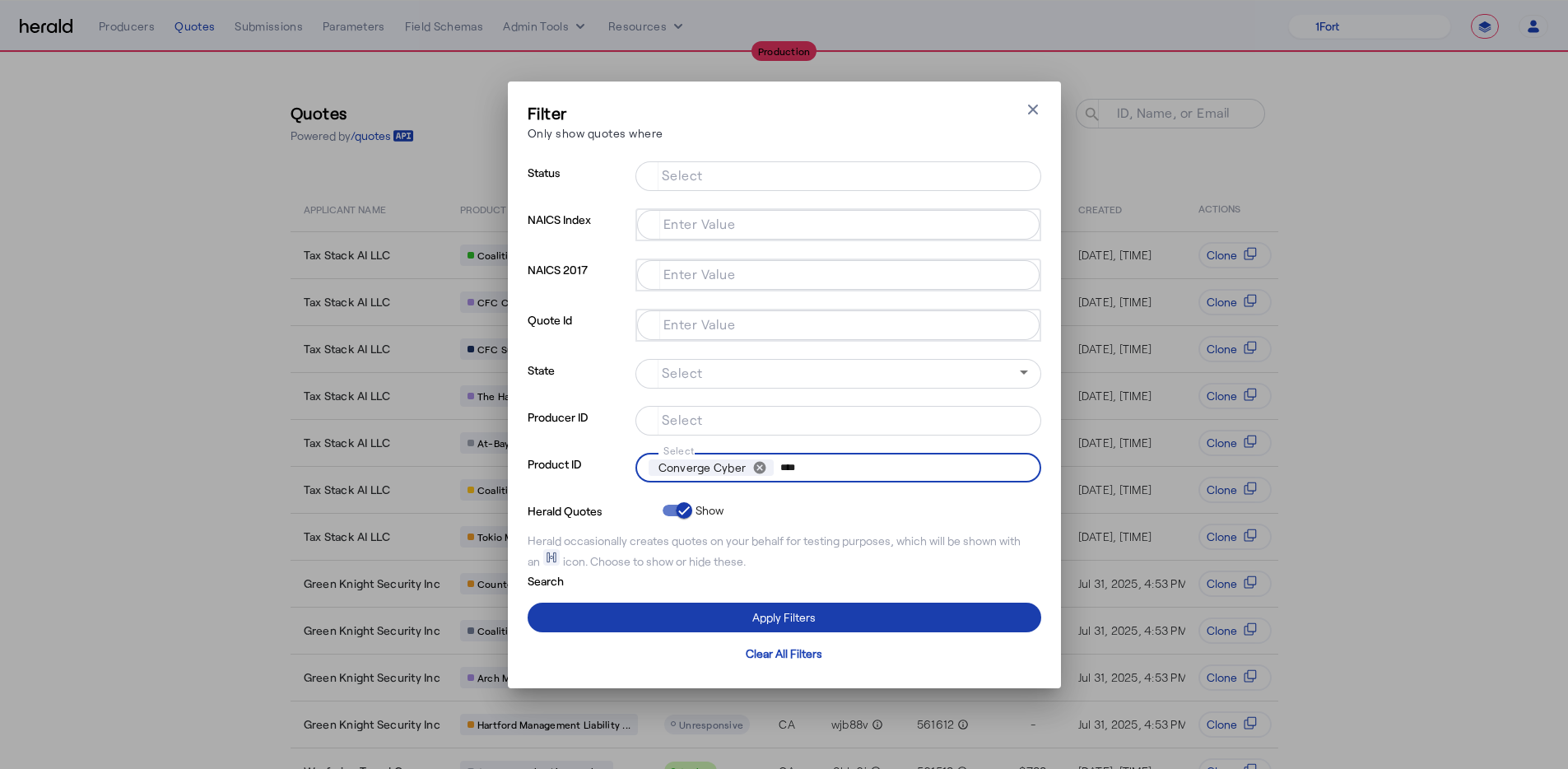 click at bounding box center (784, 618) 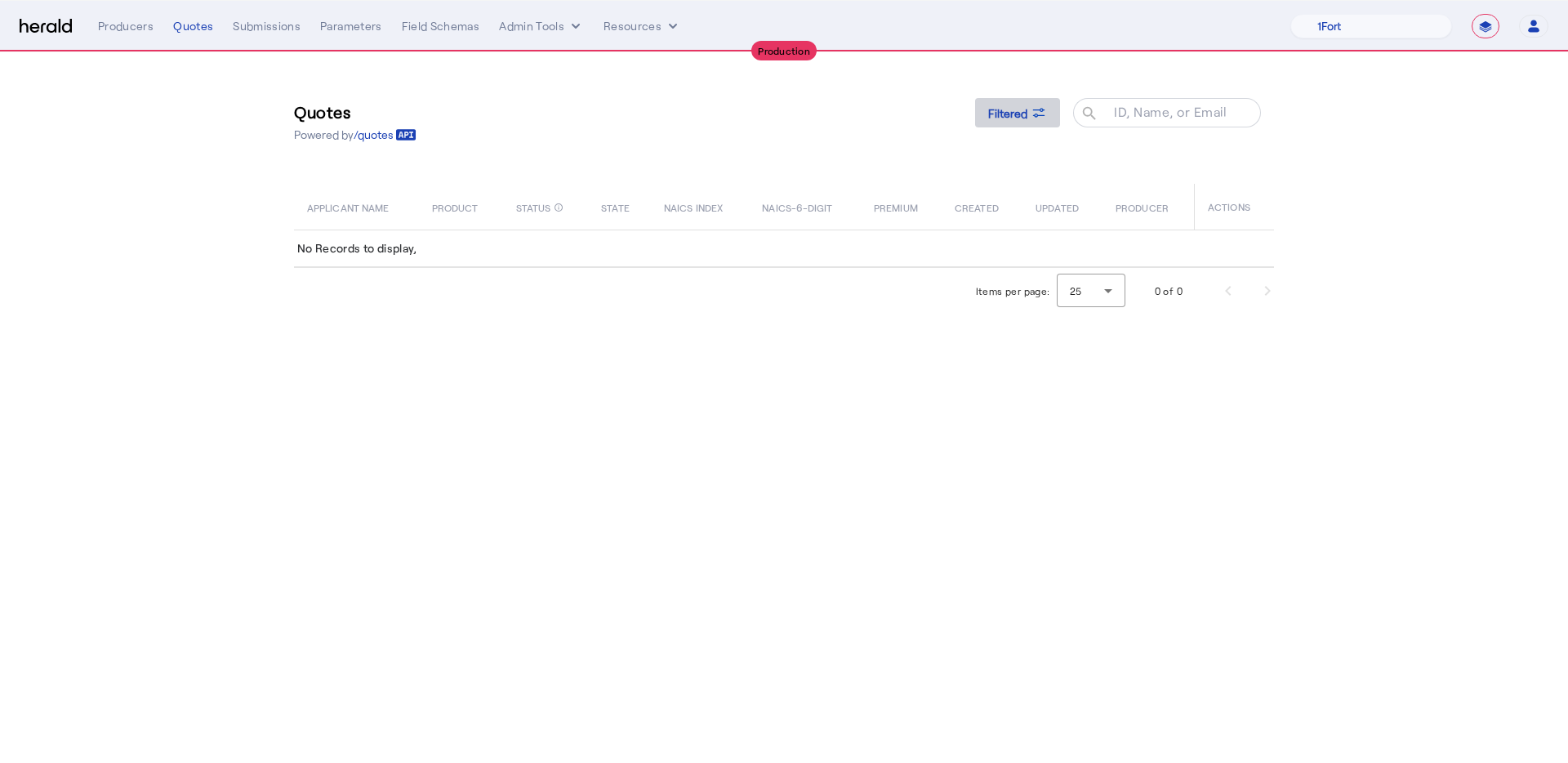 click on "Filtered" at bounding box center [1018, 113] 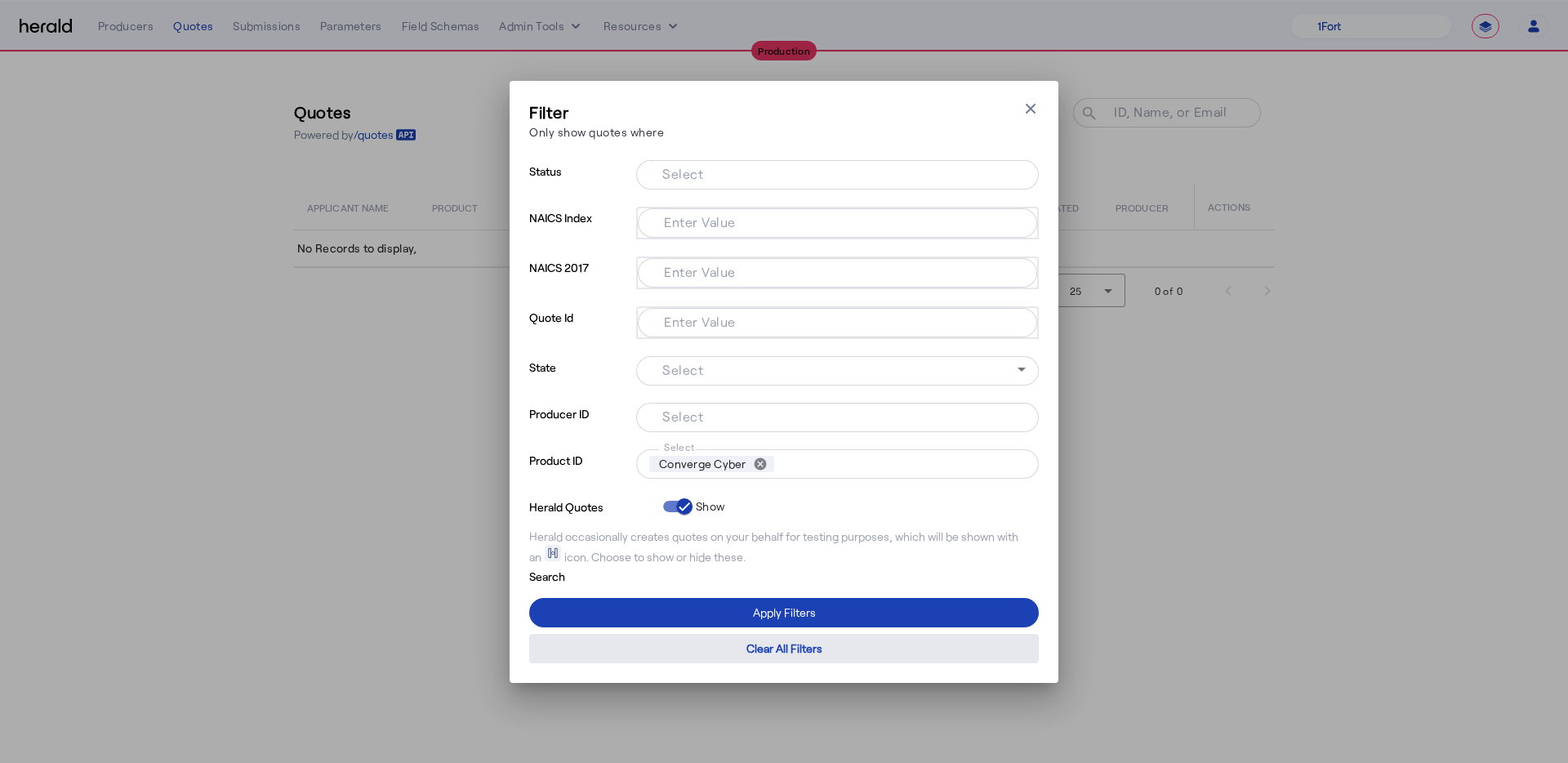 click at bounding box center [784, 649] 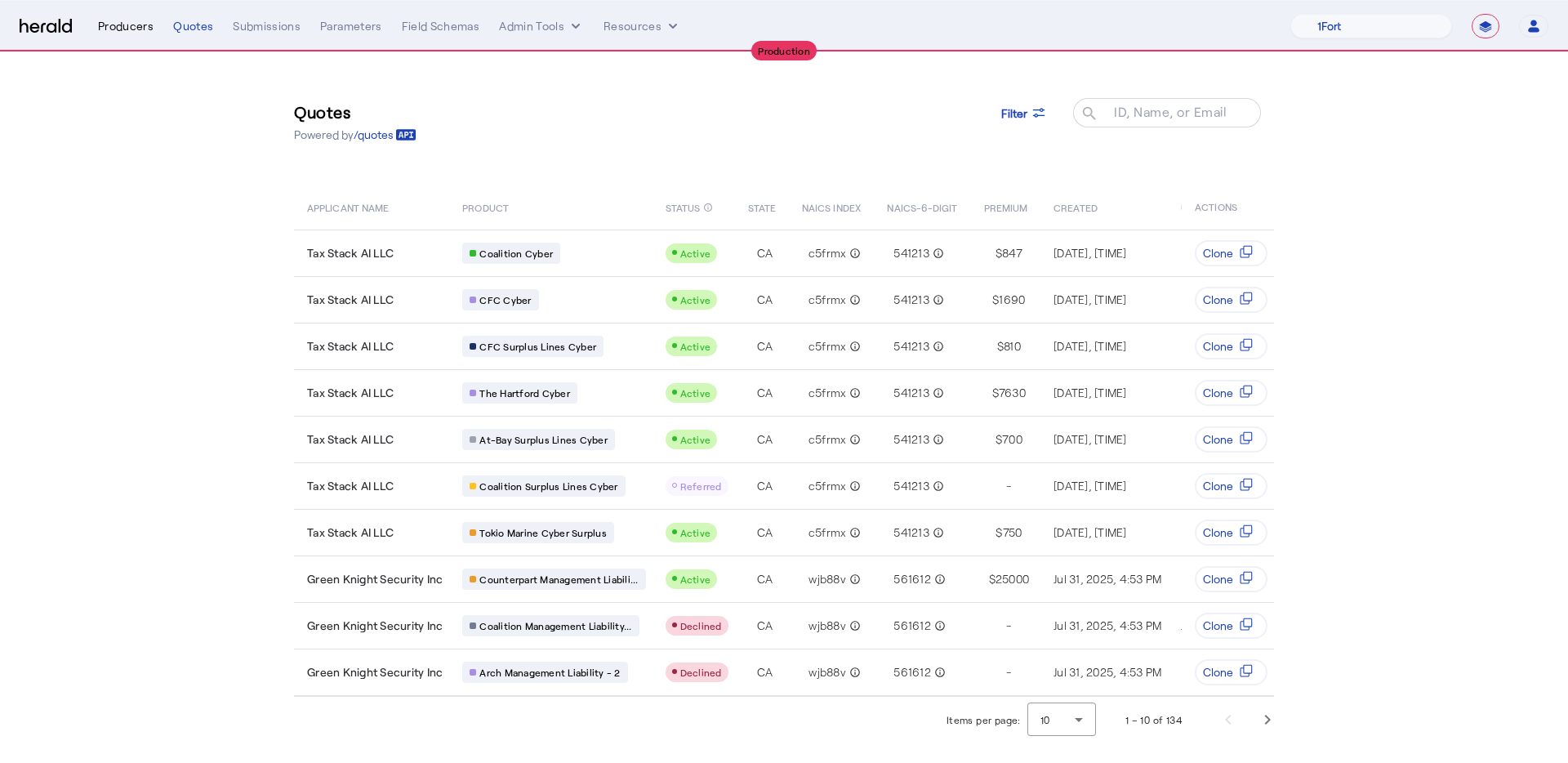 click on "Producers" at bounding box center [126, 26] 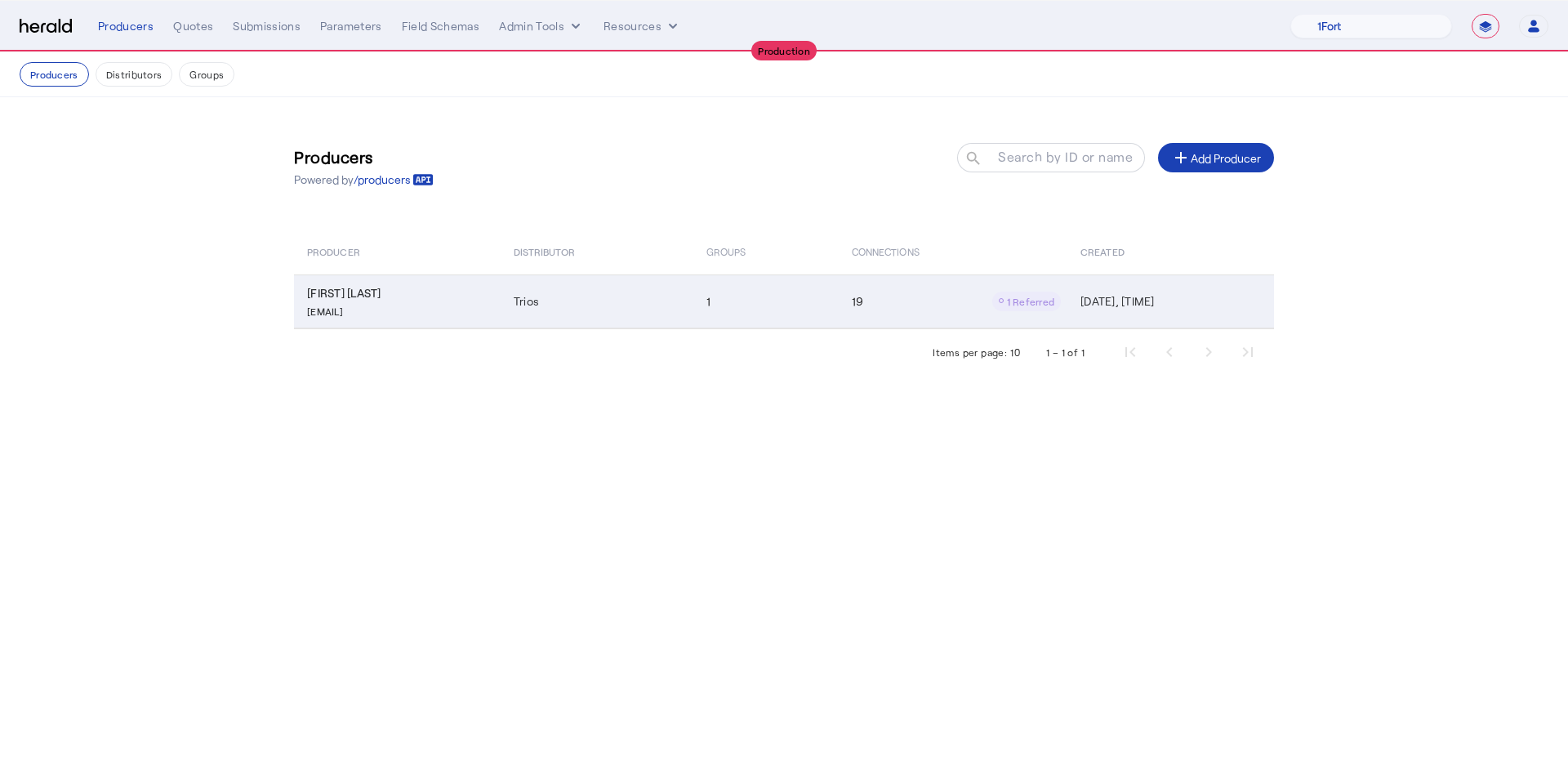click on "Trios" 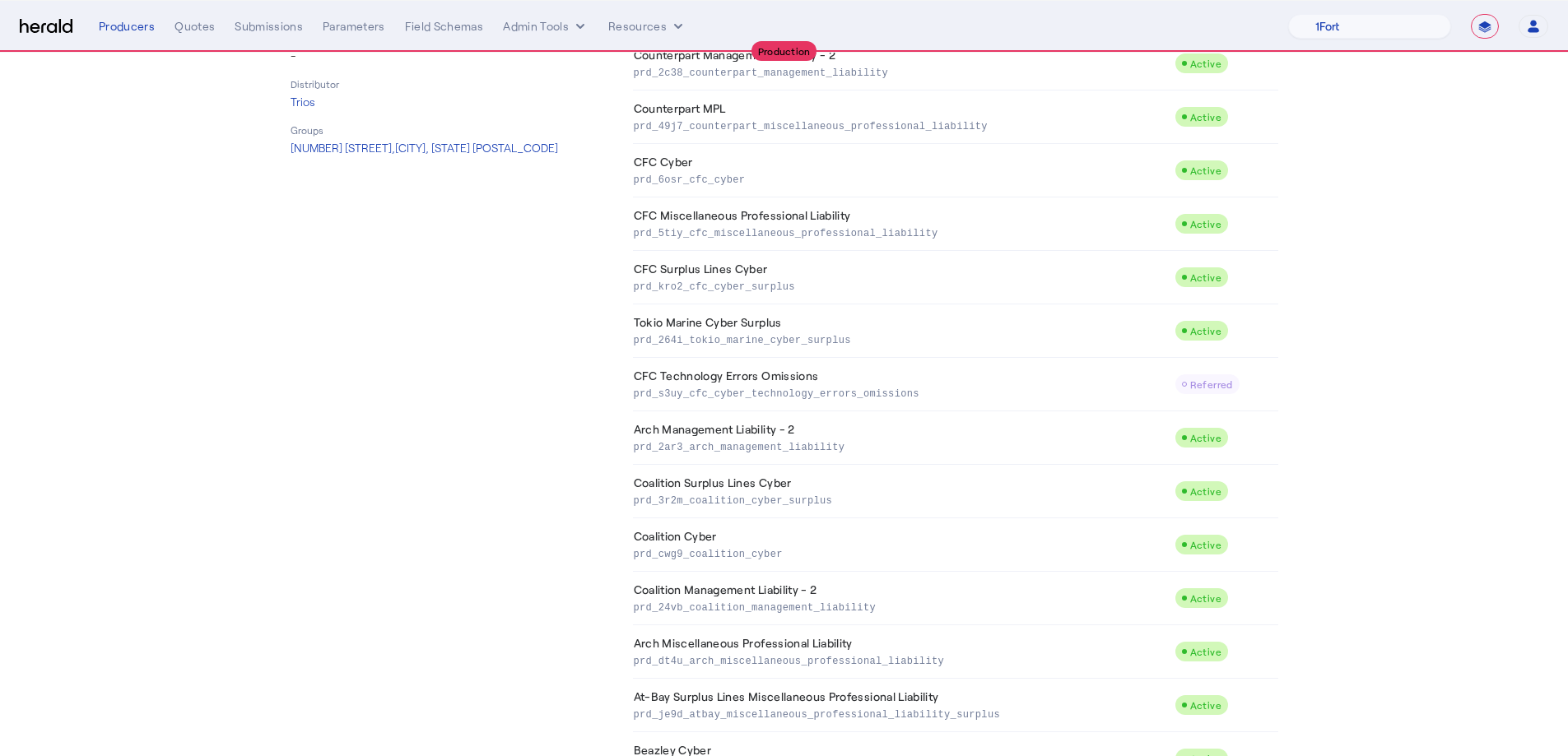 scroll, scrollTop: 547, scrollLeft: 0, axis: vertical 